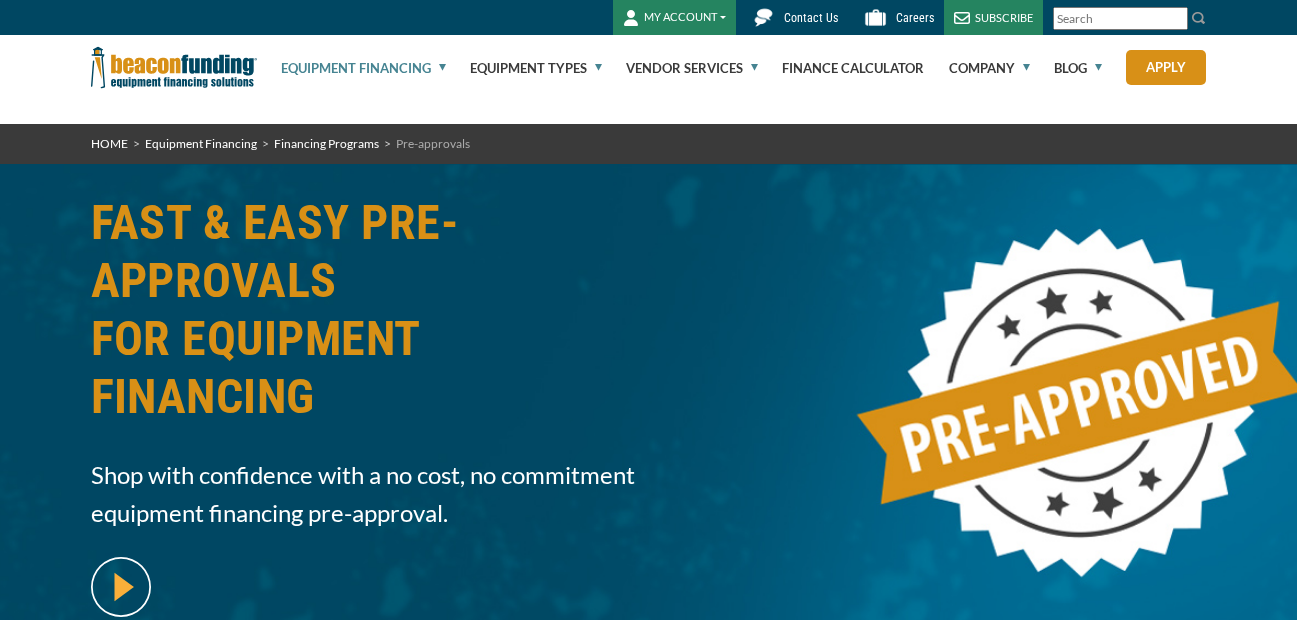 scroll, scrollTop: 0, scrollLeft: 0, axis: both 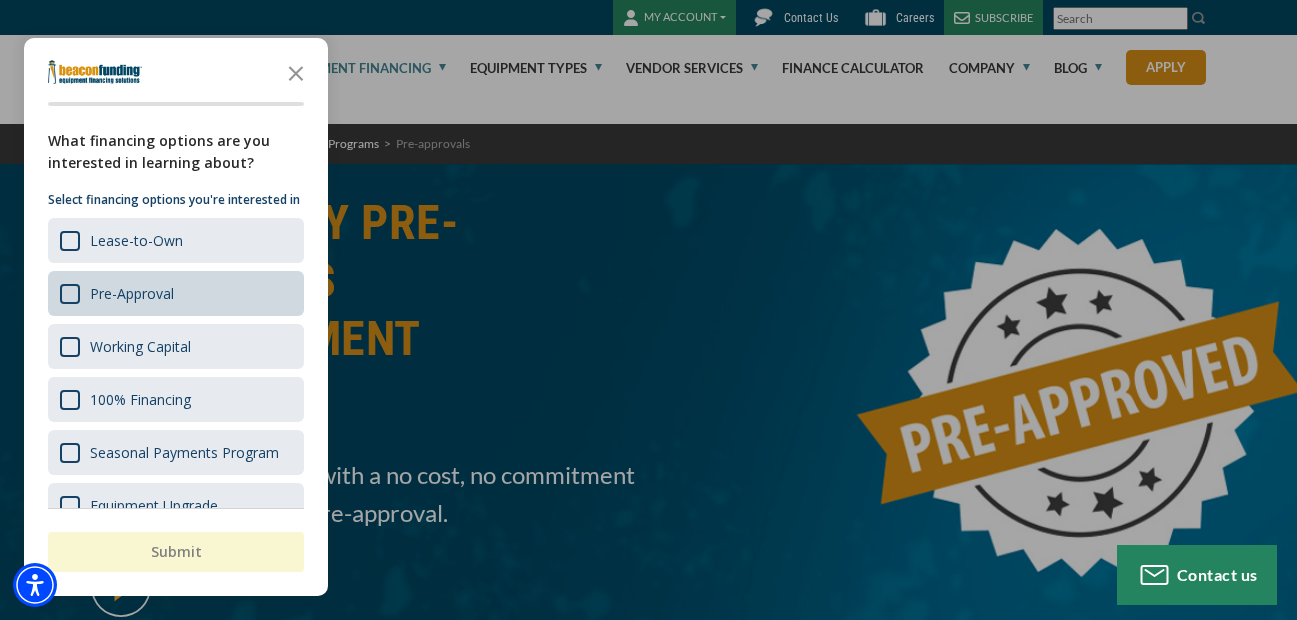 click on "Pre-Approval" at bounding box center (132, 293) 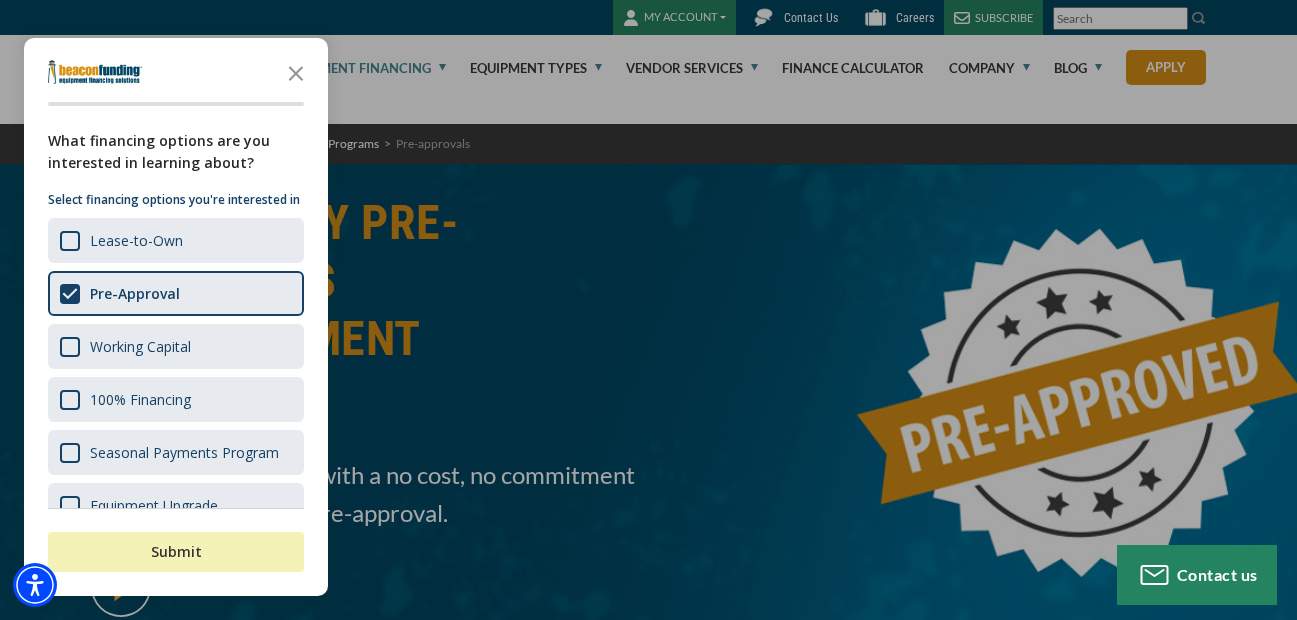 click on "Submit" at bounding box center [176, 552] 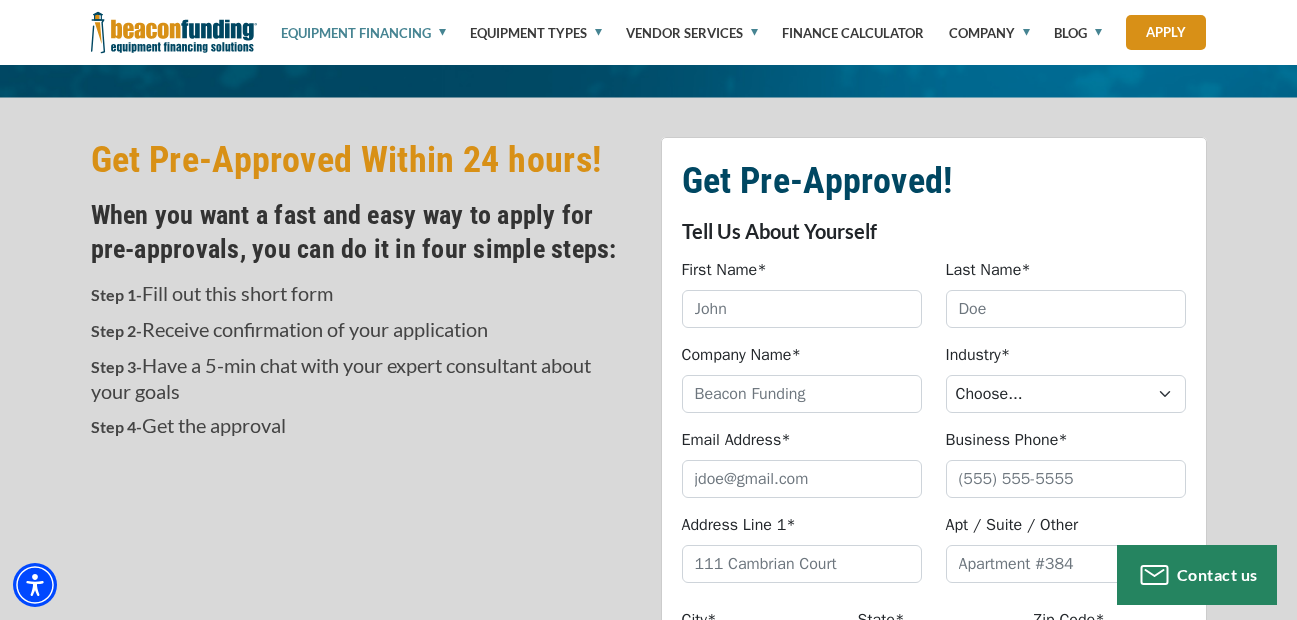 scroll, scrollTop: 600, scrollLeft: 0, axis: vertical 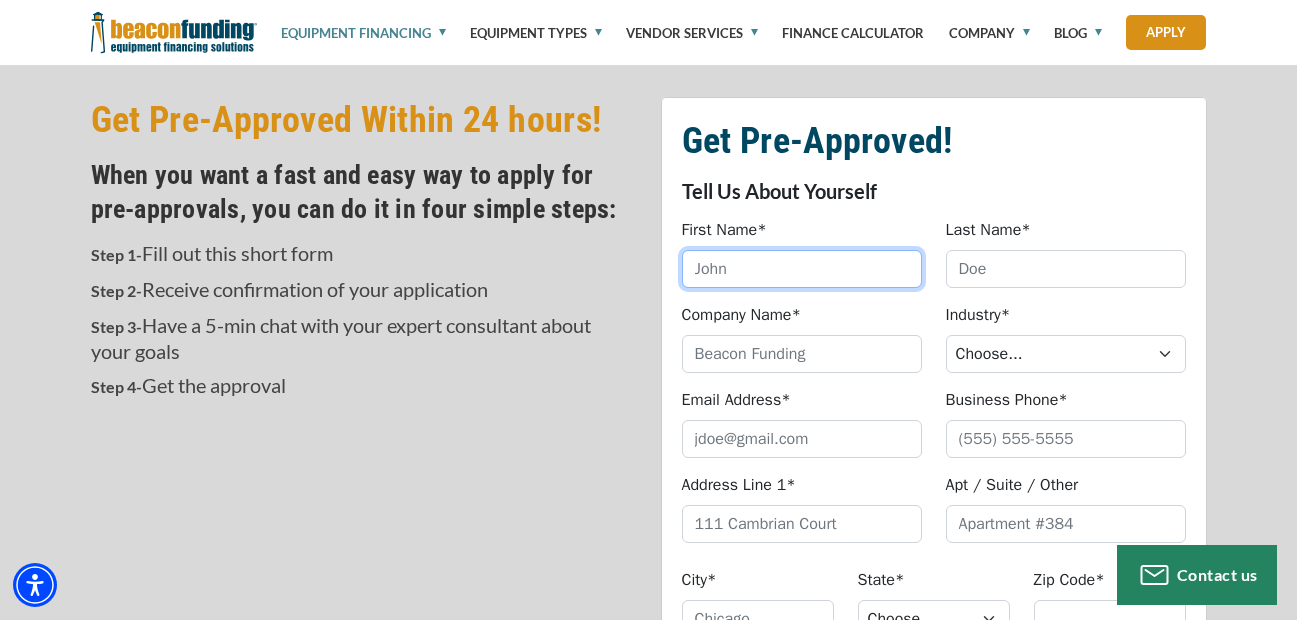 click on "First Name*" at bounding box center (802, 269) 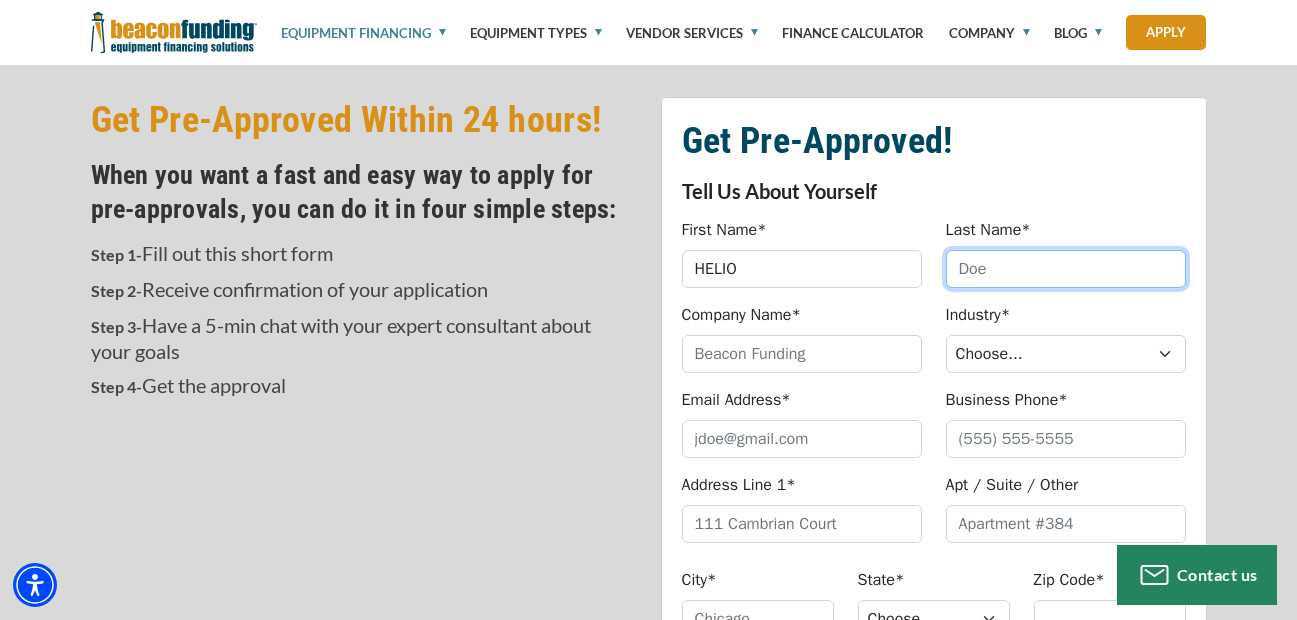 type on "[PERSON_NAME]" 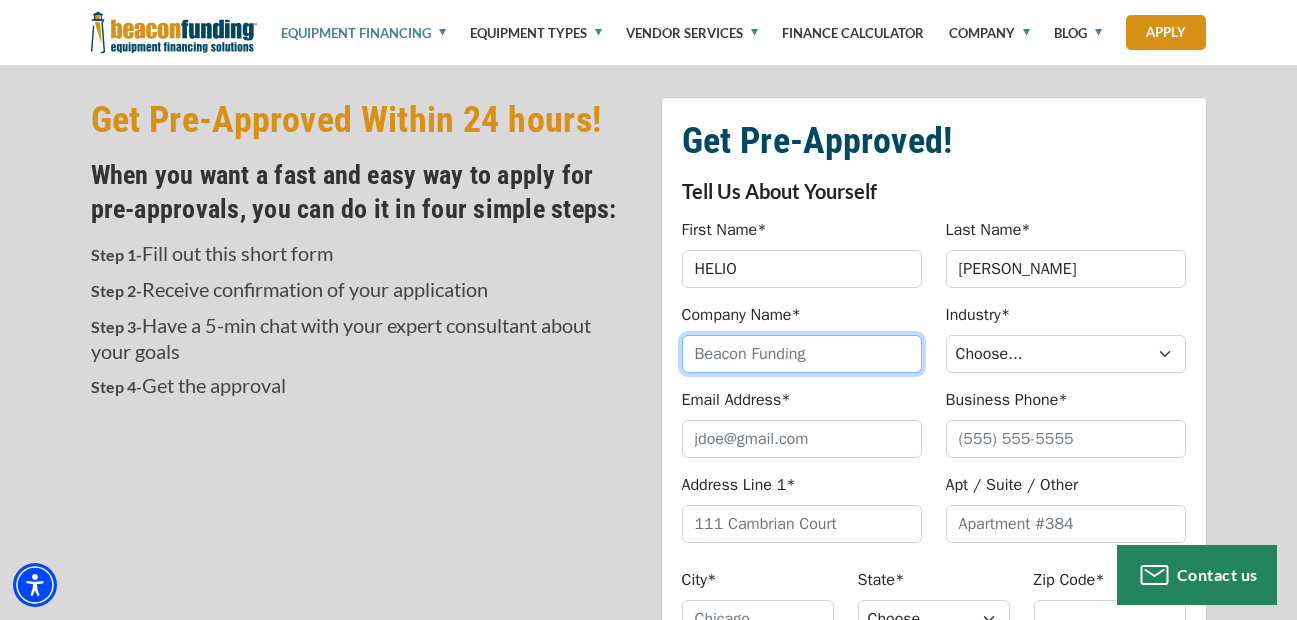 type on "LOLA AUTO TRANSPORT LLC" 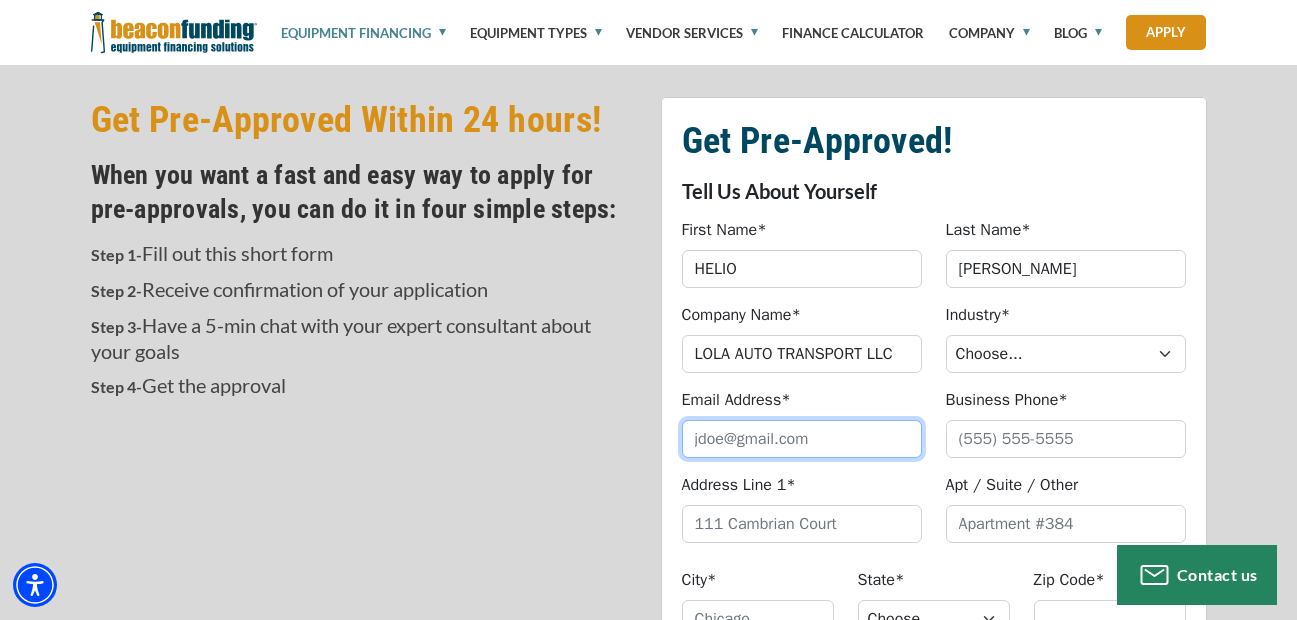 type on "[EMAIL_ADDRESS][DOMAIN_NAME]" 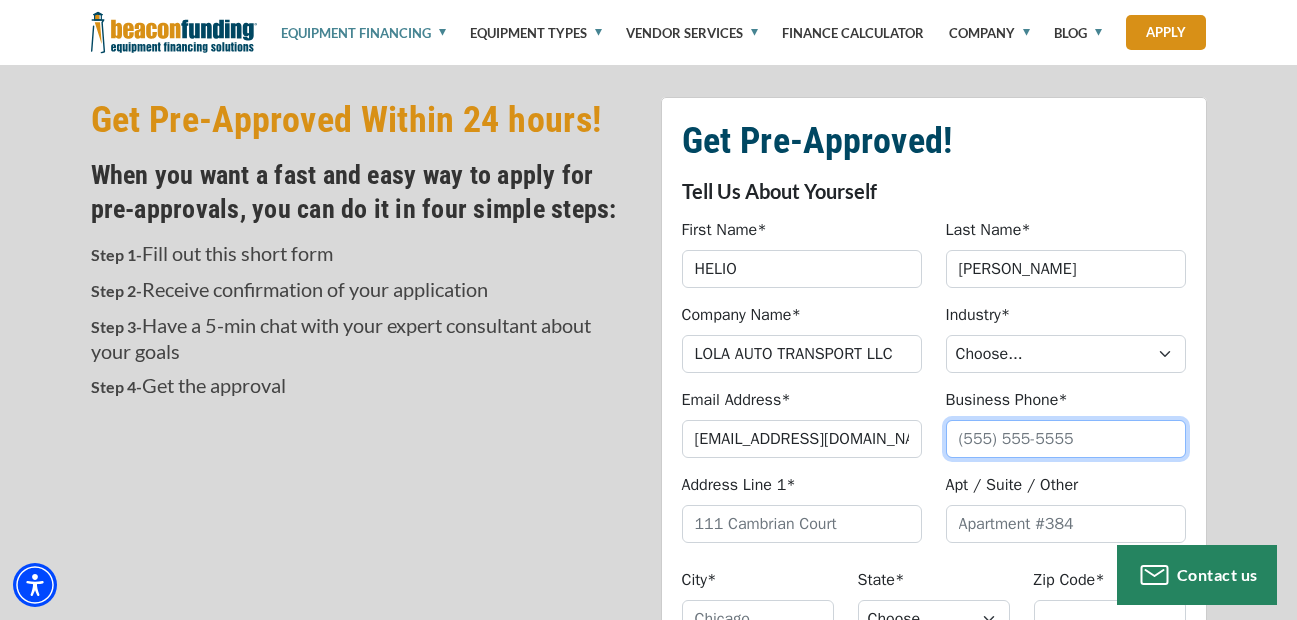 type on "4078188422" 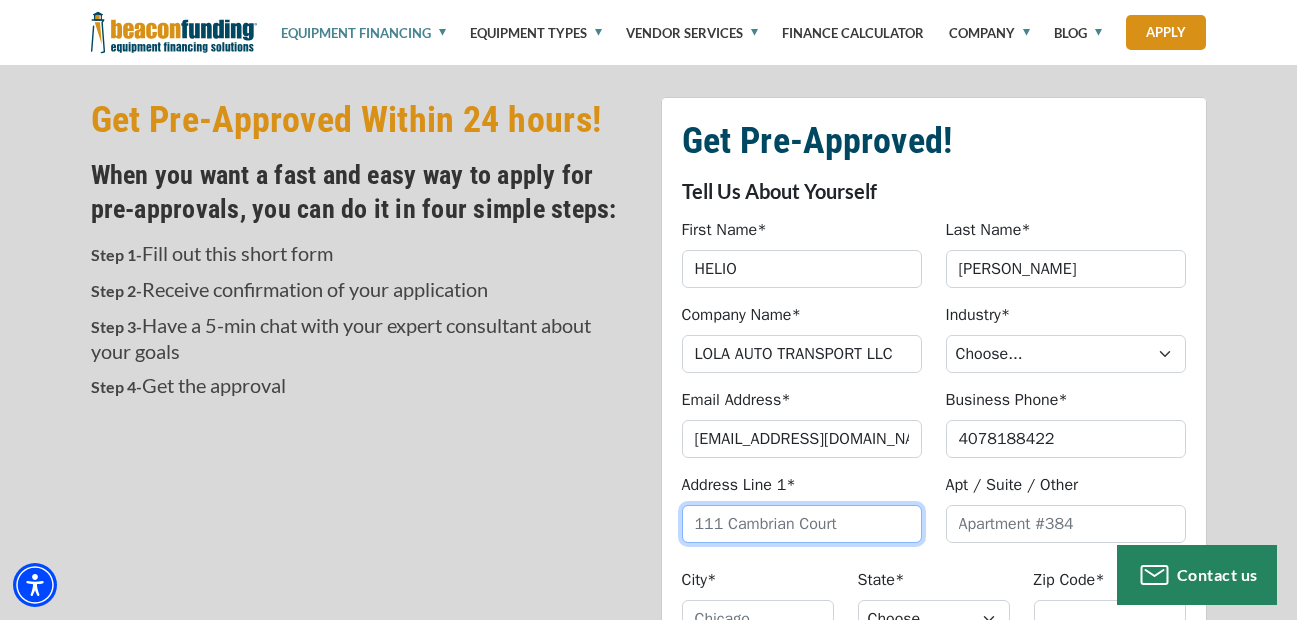 type on "315 Marival Drive, Davenport, FL, 33837, United States" 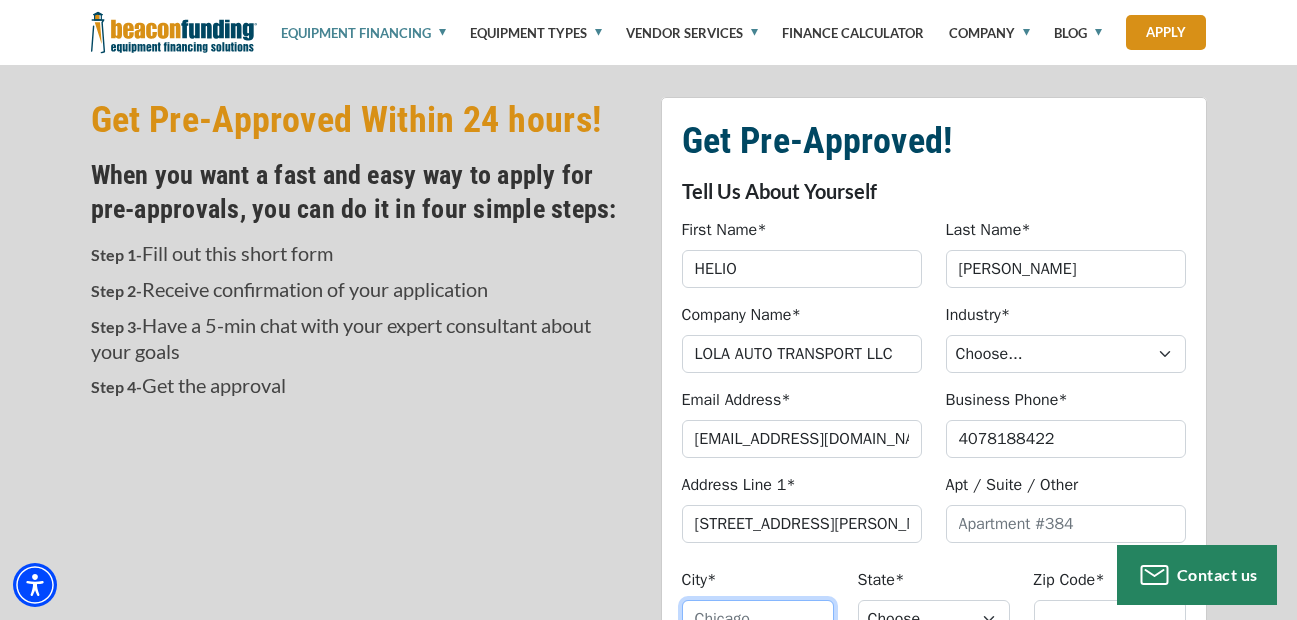 type on "DAVENPORT" 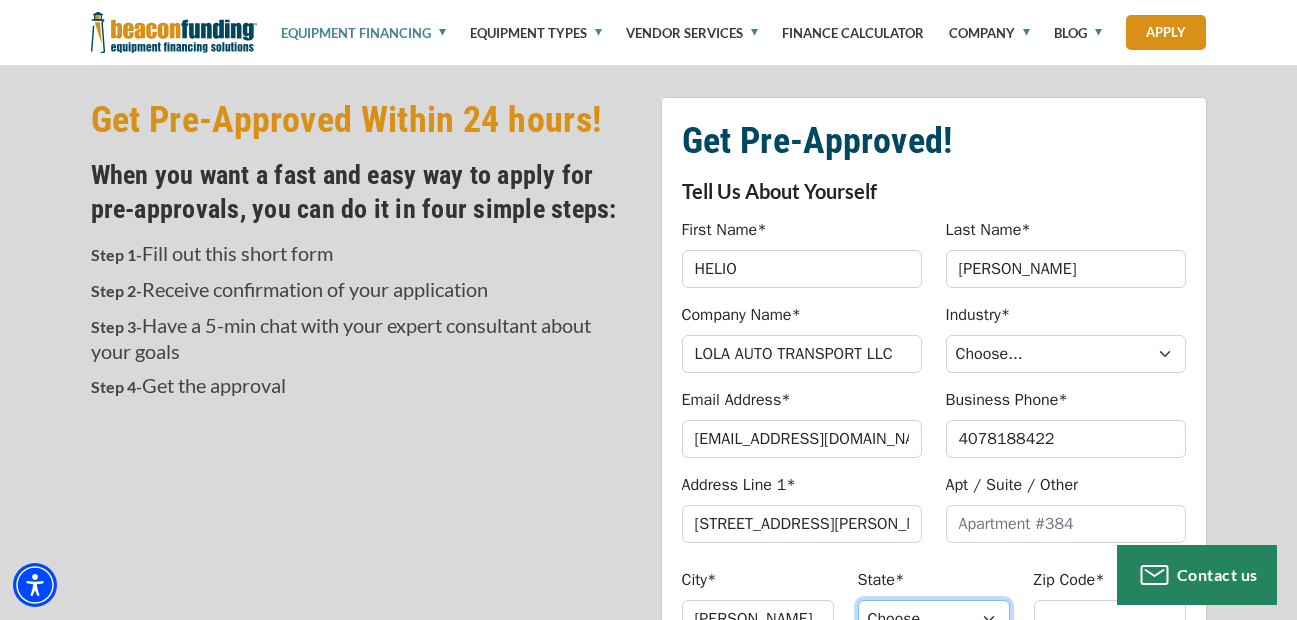 select on "11" 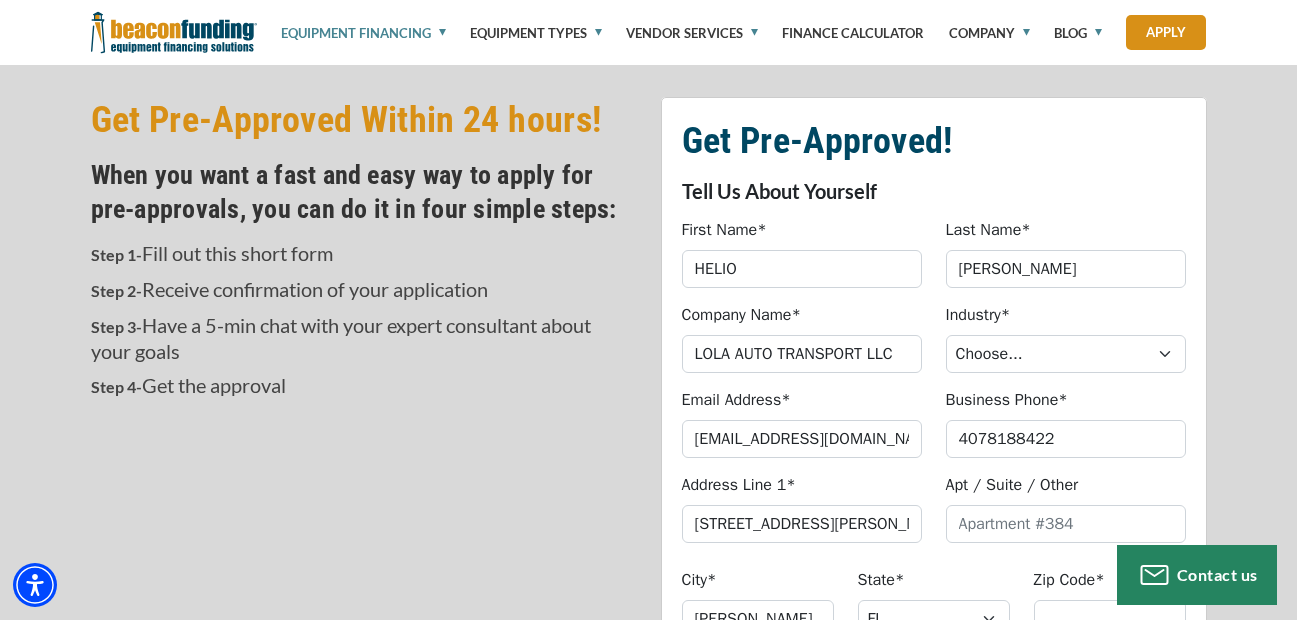 type on "33837" 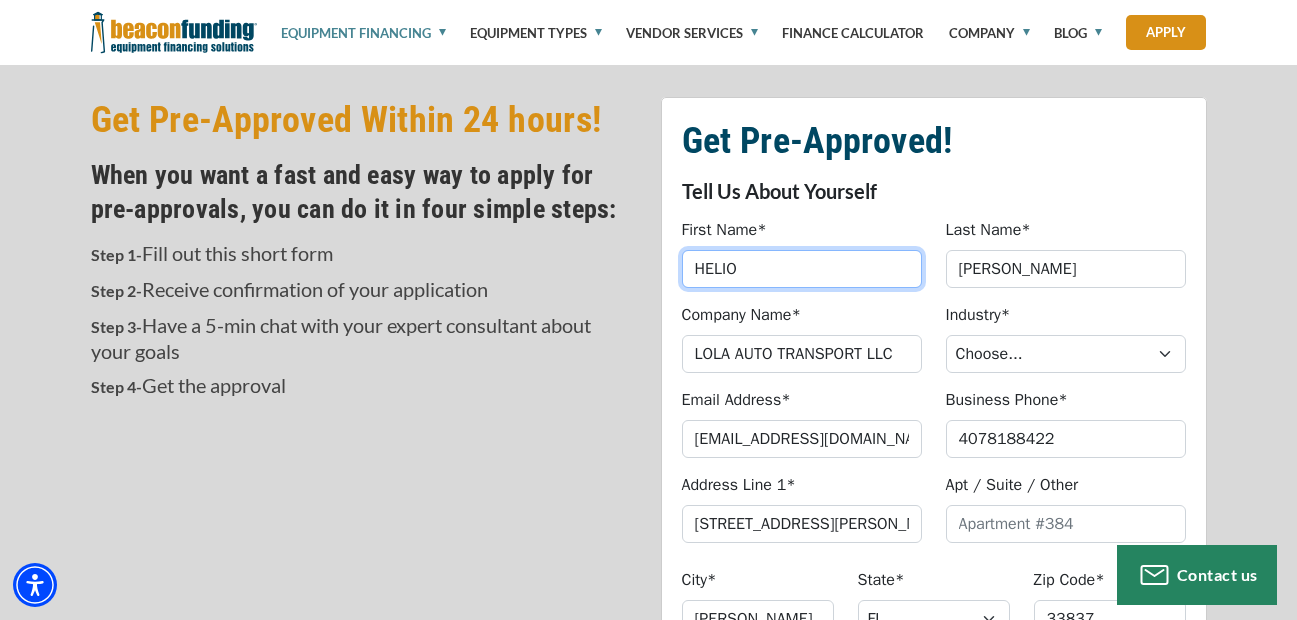 type on "[PHONE_NUMBER]" 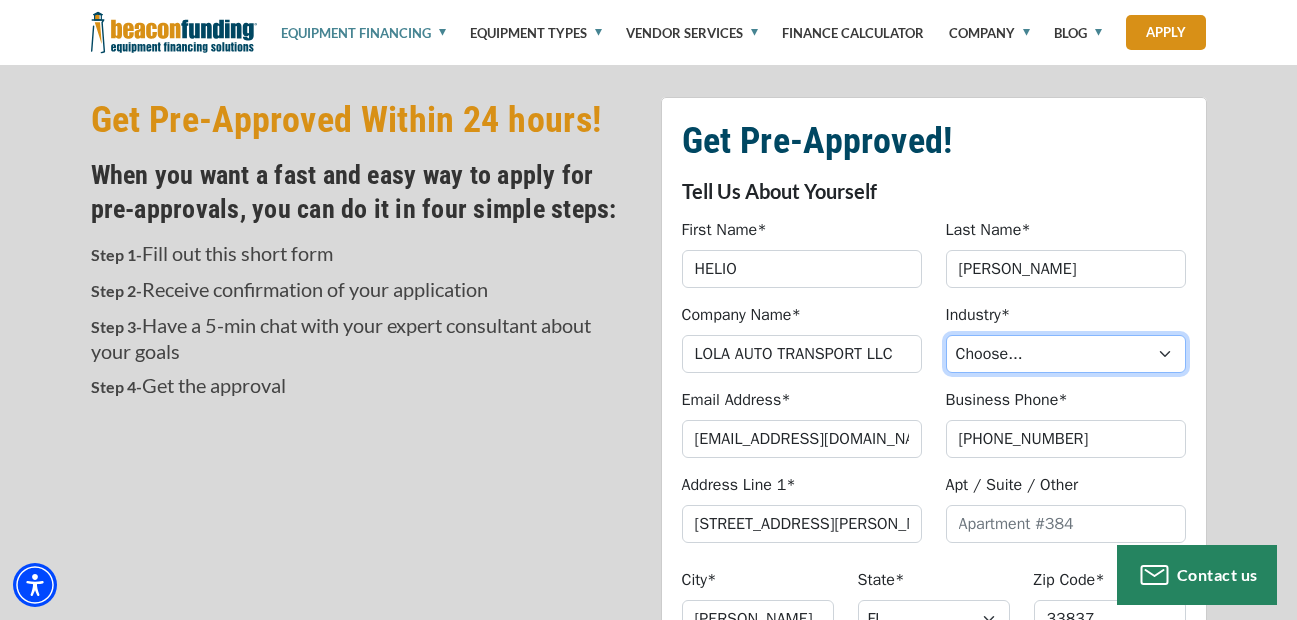 click on "Choose...
Towing
Landscape/Hardscape
Decorated Apparel
Septic
Light Construction
Other" at bounding box center (1066, 354) 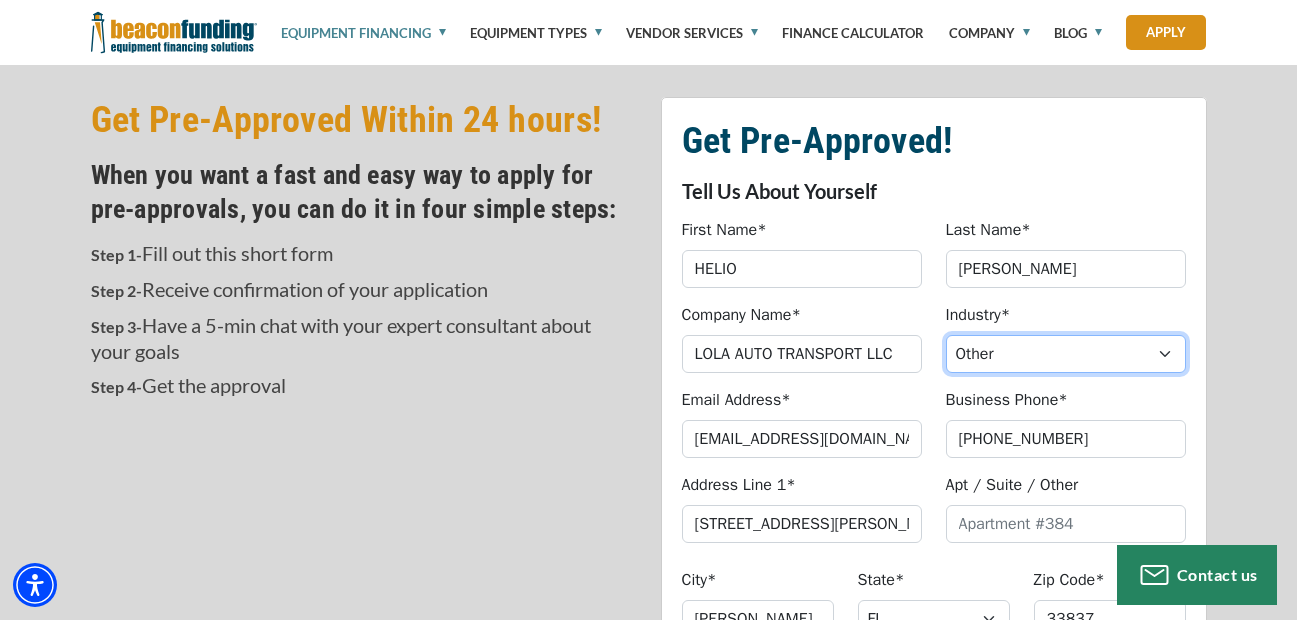 click on "Choose...
Towing
Landscape/Hardscape
Decorated Apparel
Septic
Light Construction
Other" at bounding box center [1066, 354] 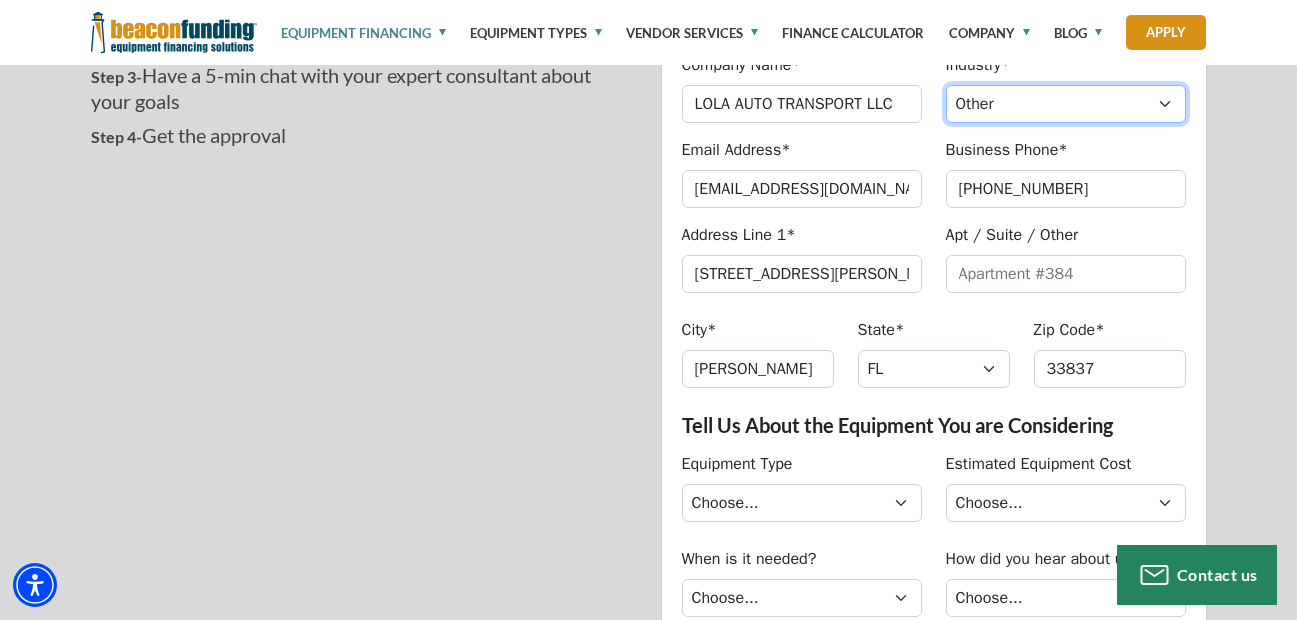 scroll, scrollTop: 900, scrollLeft: 0, axis: vertical 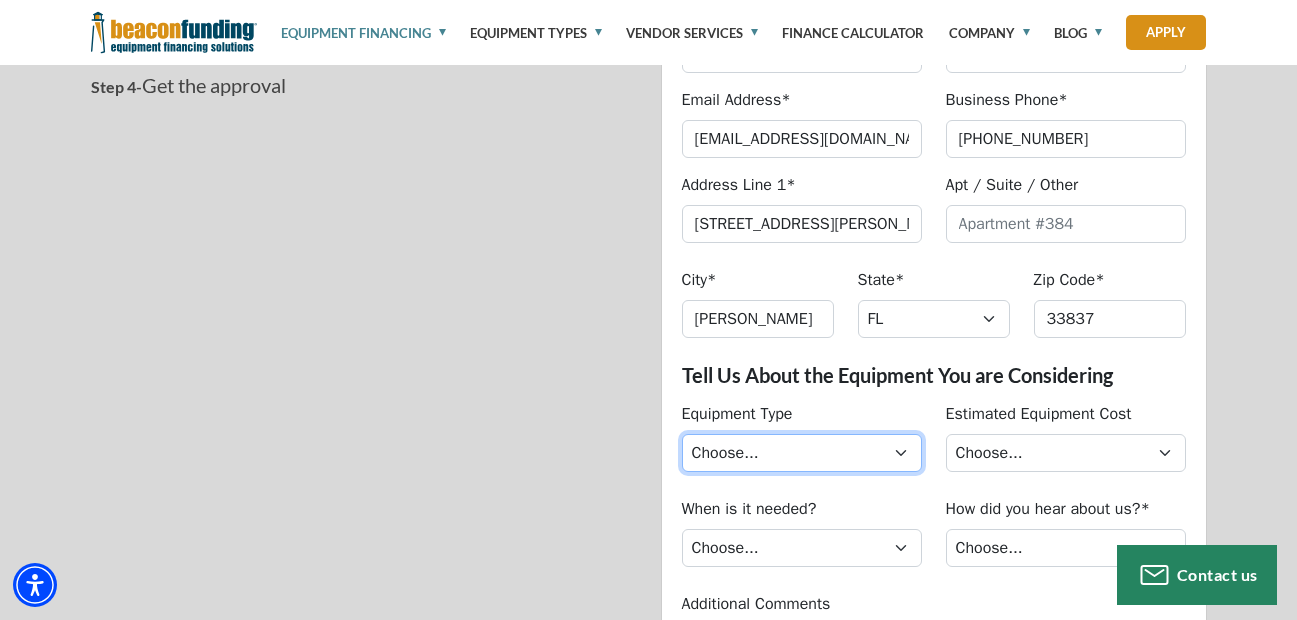 click on "Choose...
Backhoe
Boom/Bucket Truck
Chipper
Commercial Mower
Crane
DTG/DTF Printing
Embroidery
Excavator
Landscape Truck/Equipment
Other
Other Commercial Truck
Other Decorated Apparel
Screen Printing
Septic Pumper Truck
Skid Steer
[PERSON_NAME] Grinder" at bounding box center (802, 453) 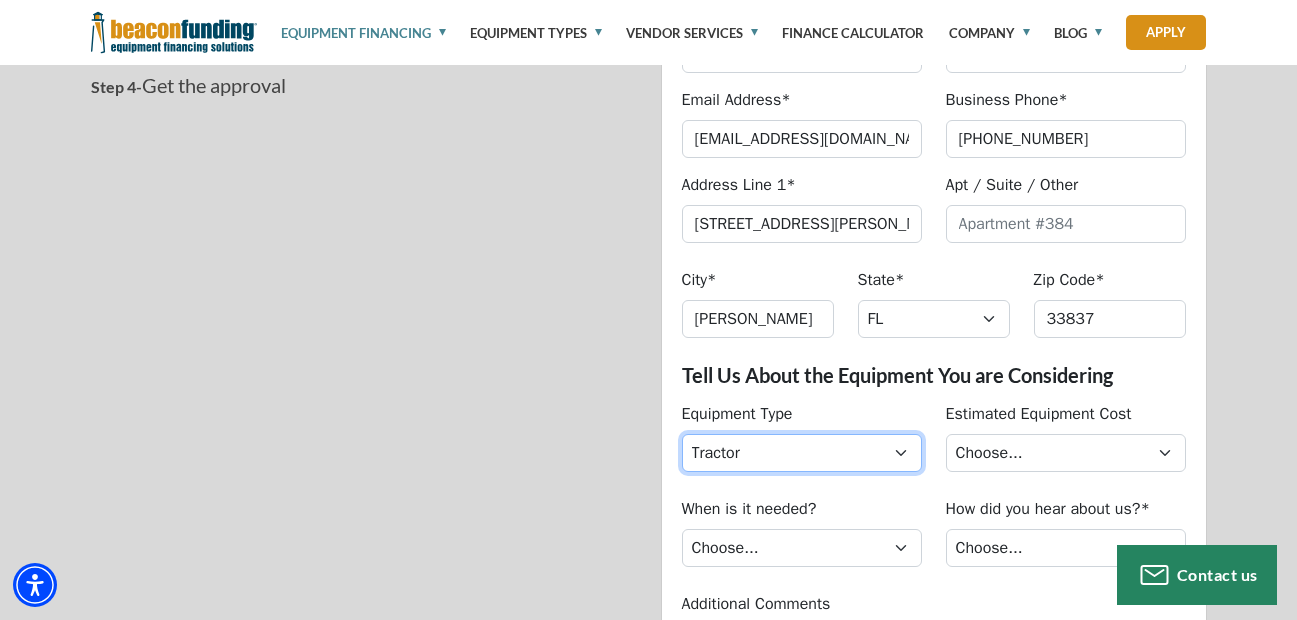 click on "Choose...
Backhoe
Boom/Bucket Truck
Chipper
Commercial Mower
Crane
DTG/DTF Printing
Embroidery
Excavator
Landscape Truck/Equipment
Other
Other Commercial Truck
Other Decorated Apparel
Screen Printing
Septic Pumper Truck
Skid Steer
[PERSON_NAME] Grinder" at bounding box center [802, 453] 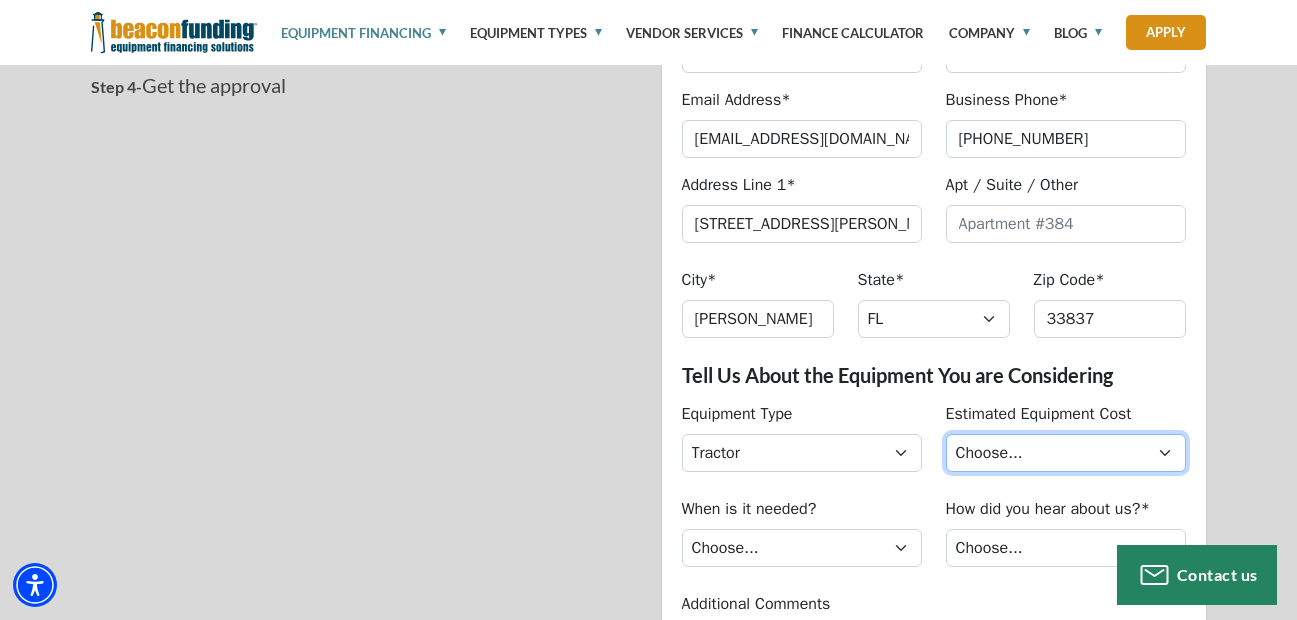 click on "Choose...
Less than $50,000
$50,000 to $99,999
$100,000 to $149,999
$150,000+" at bounding box center [1066, 453] 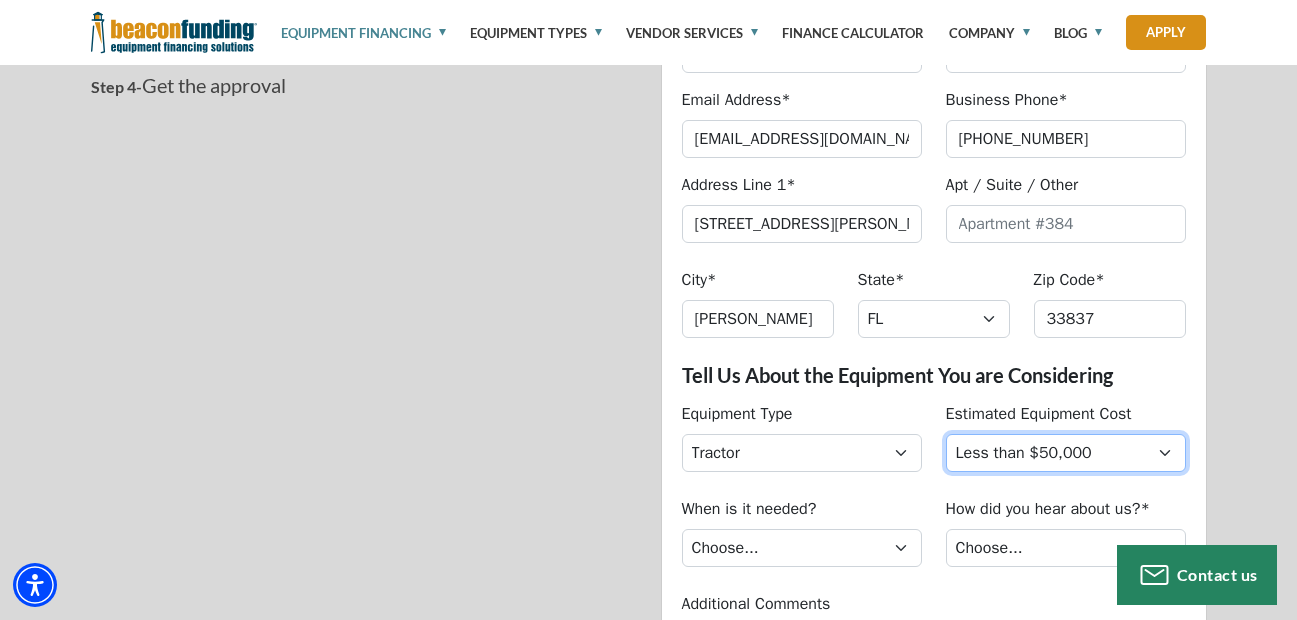 click on "Choose...
Less than $50,000
$50,000 to $99,999
$100,000 to $149,999
$150,000+" at bounding box center [1066, 453] 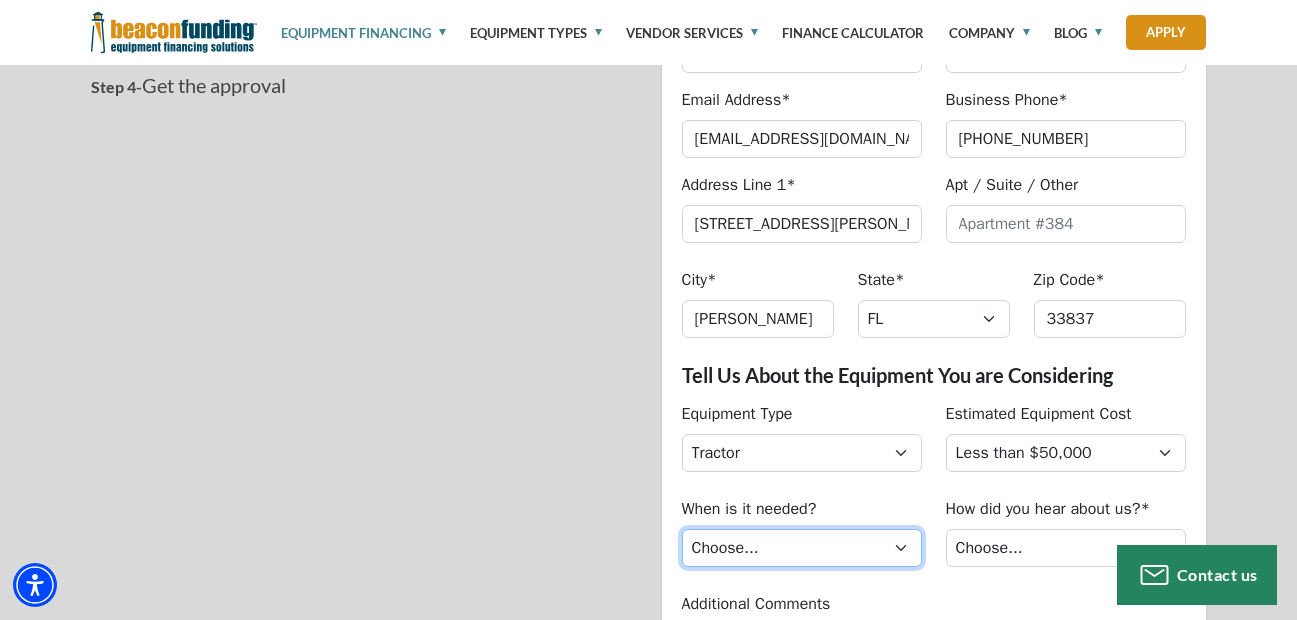 click on "Choose...
Immediately
Next few months
I’m just looking" at bounding box center (802, 548) 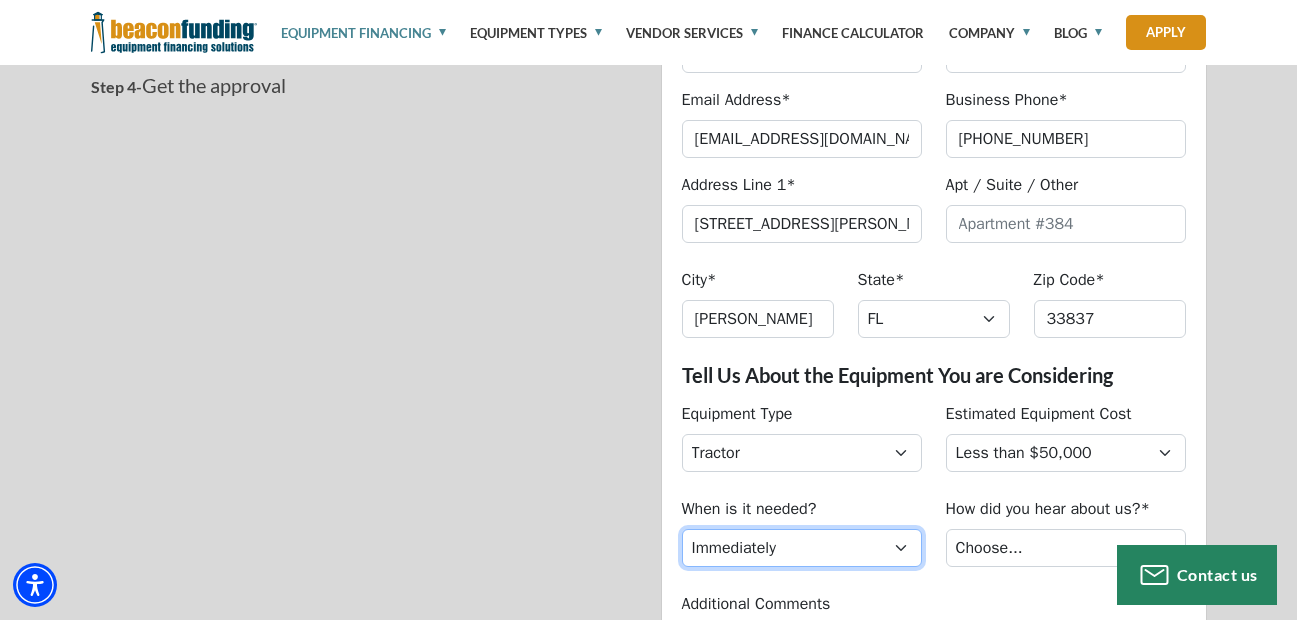 click on "Choose...
Immediately
Next few months
I’m just looking" at bounding box center (802, 548) 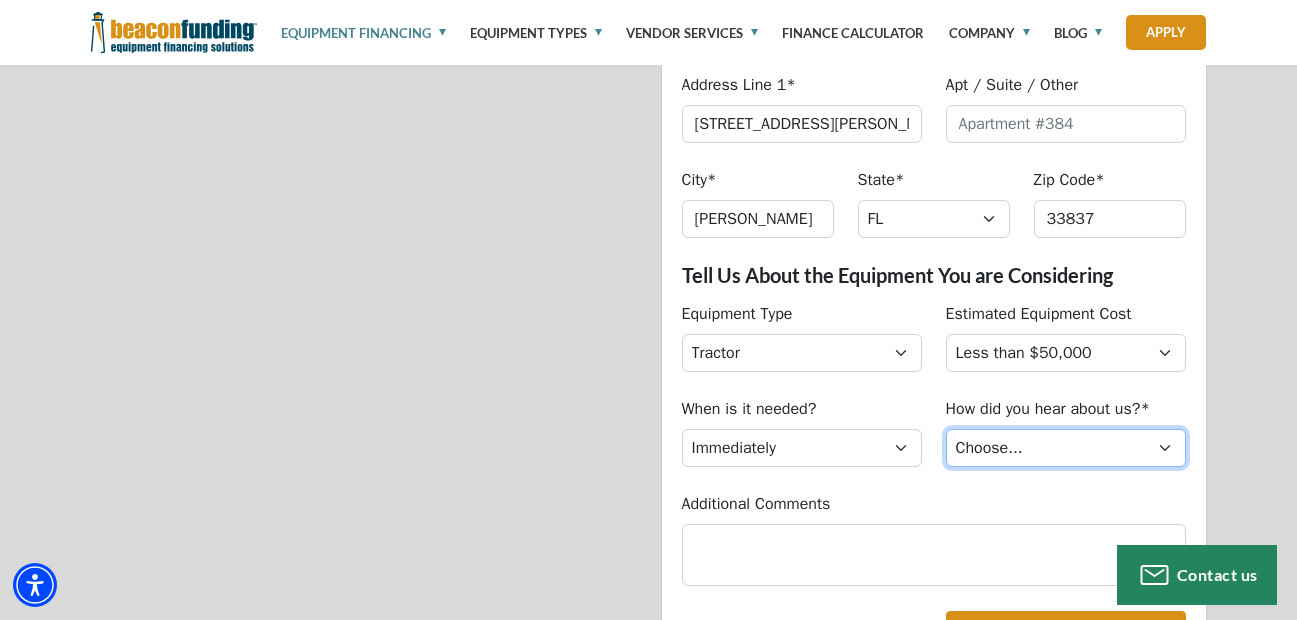click on "Choose...
Internet Search
Vendor Referral
Word of Mouth
Client Referral
Email
Existing/Past Client
Facebook - Tow Truck to Buy & Sale
Telemarketing
Tradeshow
Motor Club Referral
Bank Refererral
Direct Mail
Magazine Ad
Other" at bounding box center [1066, 448] 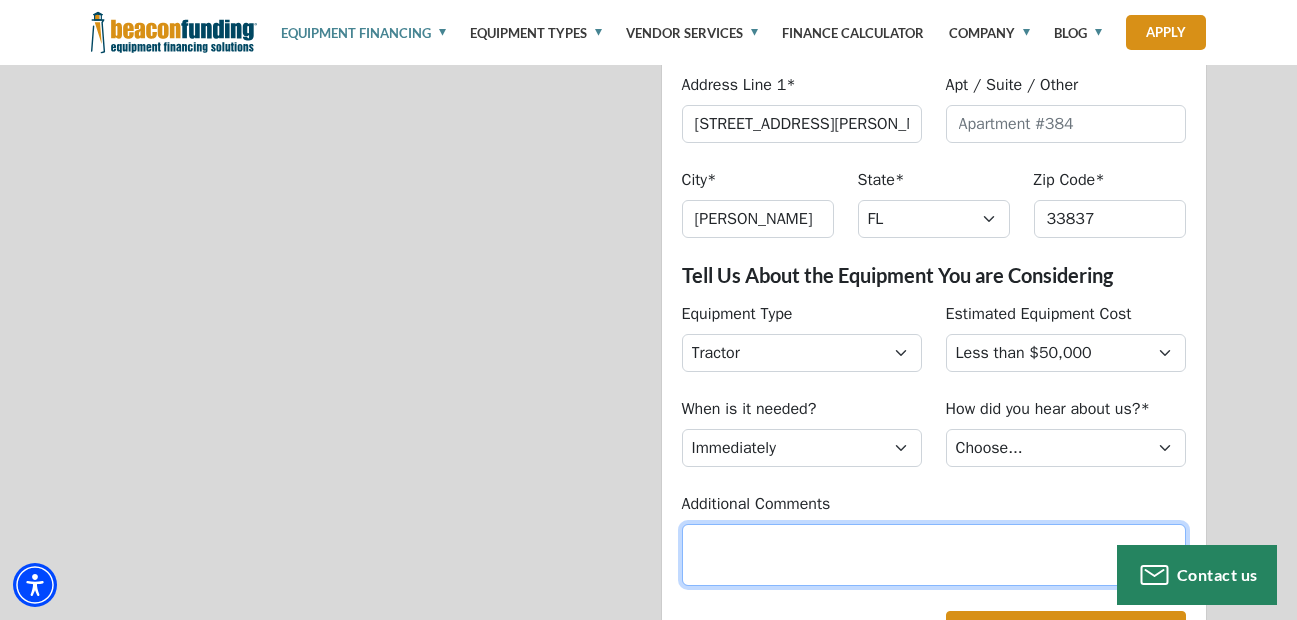 click on "Additional Comments" at bounding box center (934, 555) 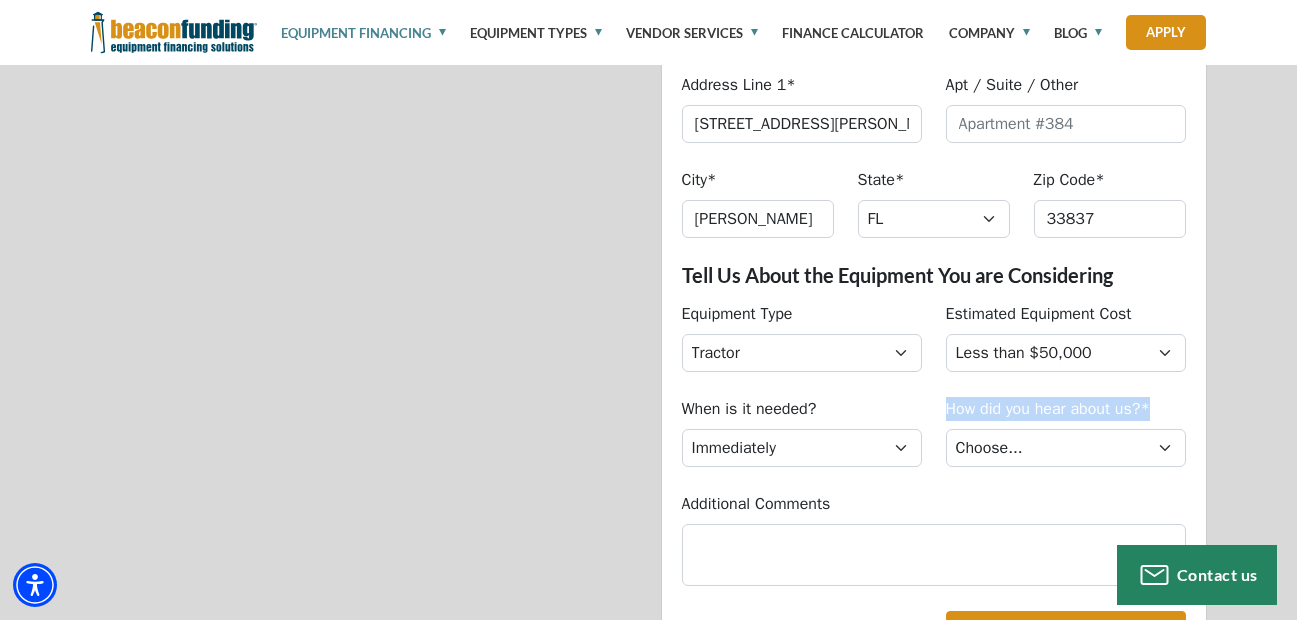 drag, startPoint x: 1166, startPoint y: 408, endPoint x: 943, endPoint y: 411, distance: 223.02017 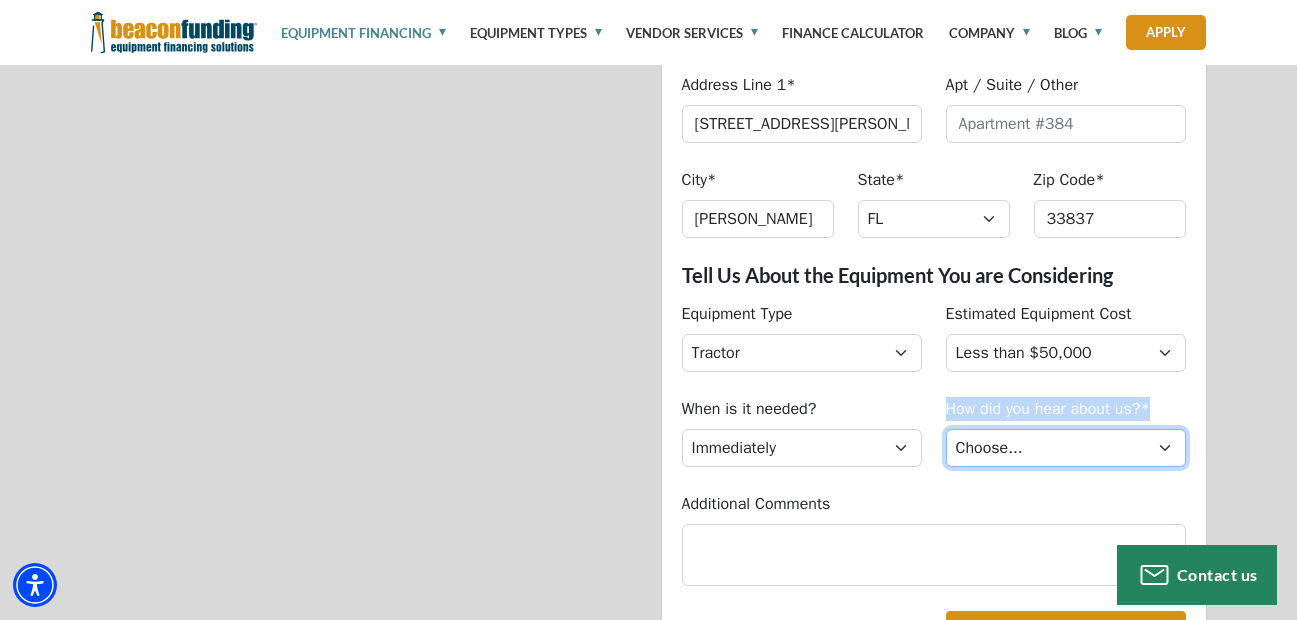 click on "Choose...
Internet Search
Vendor Referral
Word of Mouth
Client Referral
Email
Existing/Past Client
Facebook - Tow Truck to Buy & Sale
Telemarketing
Tradeshow
Motor Club Referral
Bank Refererral
Direct Mail
Magazine Ad
Other" at bounding box center [1066, 448] 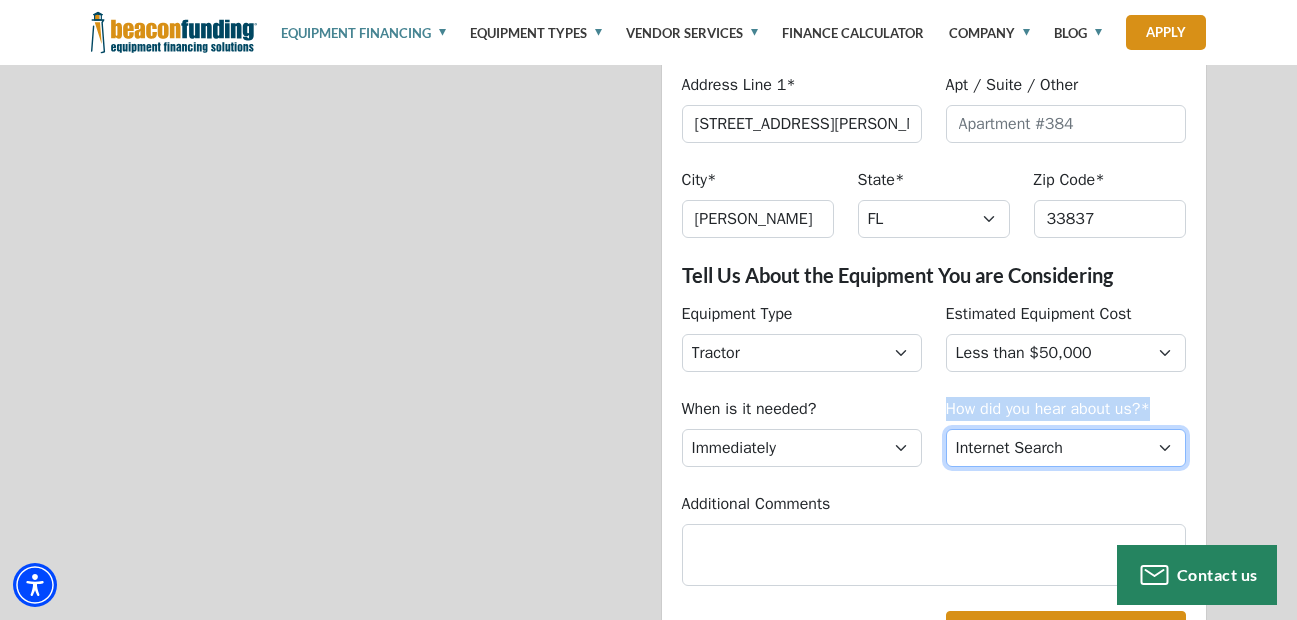 click on "Choose...
Internet Search
Vendor Referral
Word of Mouth
Client Referral
Email
Existing/Past Client
Facebook - Tow Truck to Buy & Sale
Telemarketing
Tradeshow
Motor Club Referral
Bank Refererral
Direct Mail
Magazine Ad
Other" at bounding box center (1066, 448) 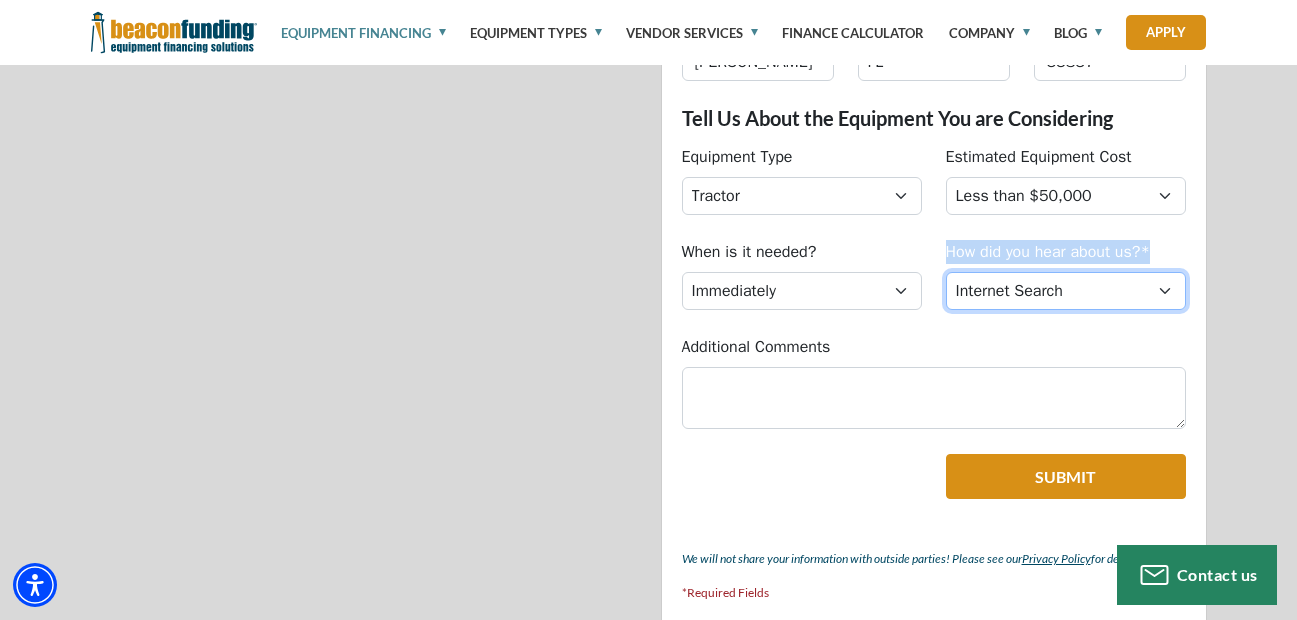 scroll, scrollTop: 1200, scrollLeft: 0, axis: vertical 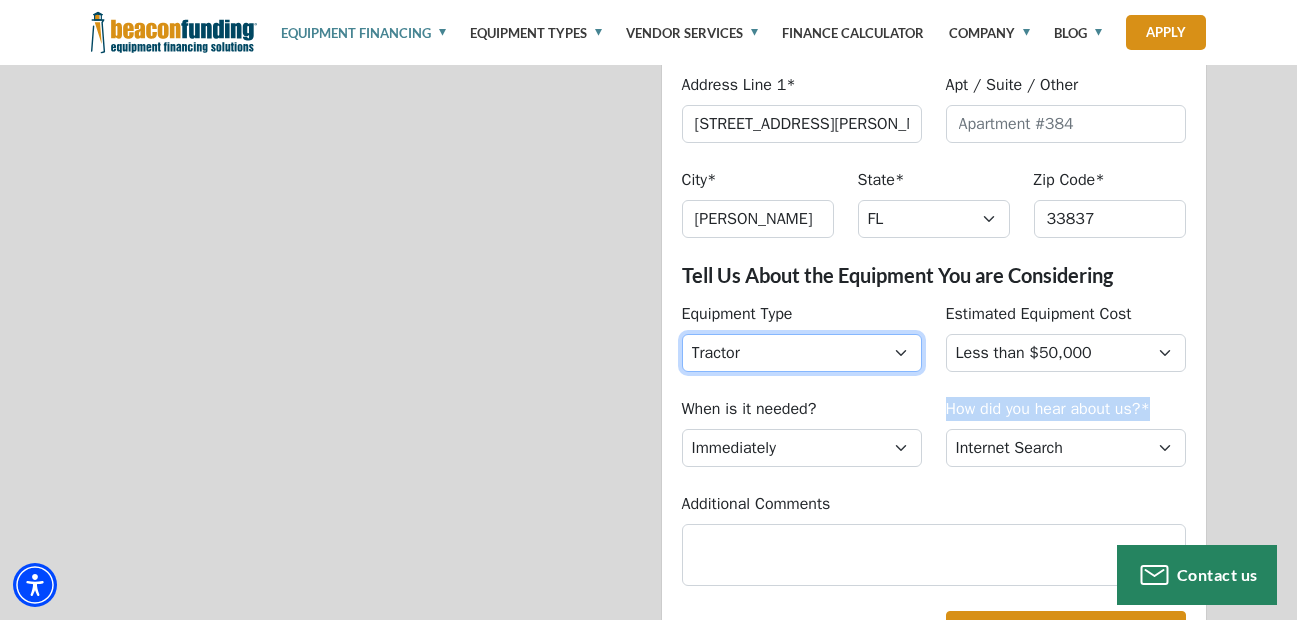 click on "Choose...
Backhoe
Boom/Bucket Truck
Chipper
Commercial Mower
Crane
DTG/DTF Printing
Embroidery
Excavator
Landscape Truck/Equipment
Other
Other Commercial Truck
Other Decorated Apparel
Screen Printing
Septic Pumper Truck
Skid Steer
[PERSON_NAME] Grinder" at bounding box center (802, 353) 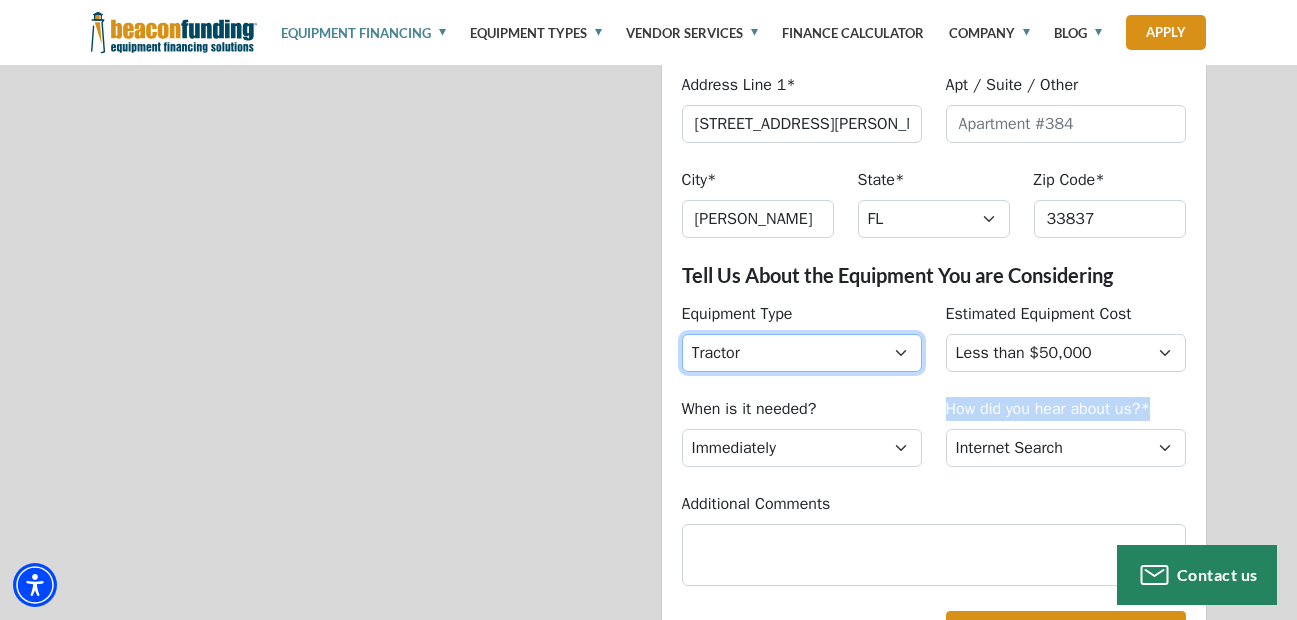 click on "Choose...
Backhoe
Boom/Bucket Truck
Chipper
Commercial Mower
Crane
DTG/DTF Printing
Embroidery
Excavator
Landscape Truck/Equipment
Other
Other Commercial Truck
Other Decorated Apparel
Screen Printing
Septic Pumper Truck
Skid Steer
[PERSON_NAME] Grinder" at bounding box center [802, 353] 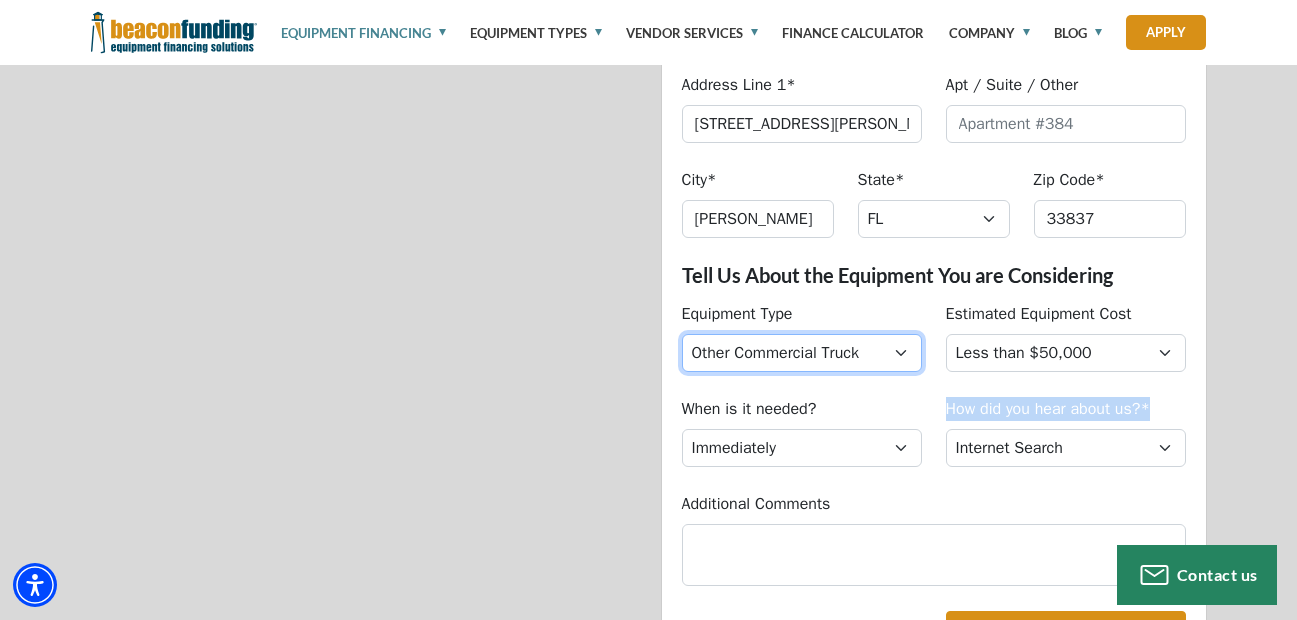 click on "Choose...
Backhoe
Boom/Bucket Truck
Chipper
Commercial Mower
Crane
DTG/DTF Printing
Embroidery
Excavator
Landscape Truck/Equipment
Other
Other Commercial Truck
Other Decorated Apparel
Screen Printing
Septic Pumper Truck
Skid Steer
[PERSON_NAME] Grinder" at bounding box center [802, 353] 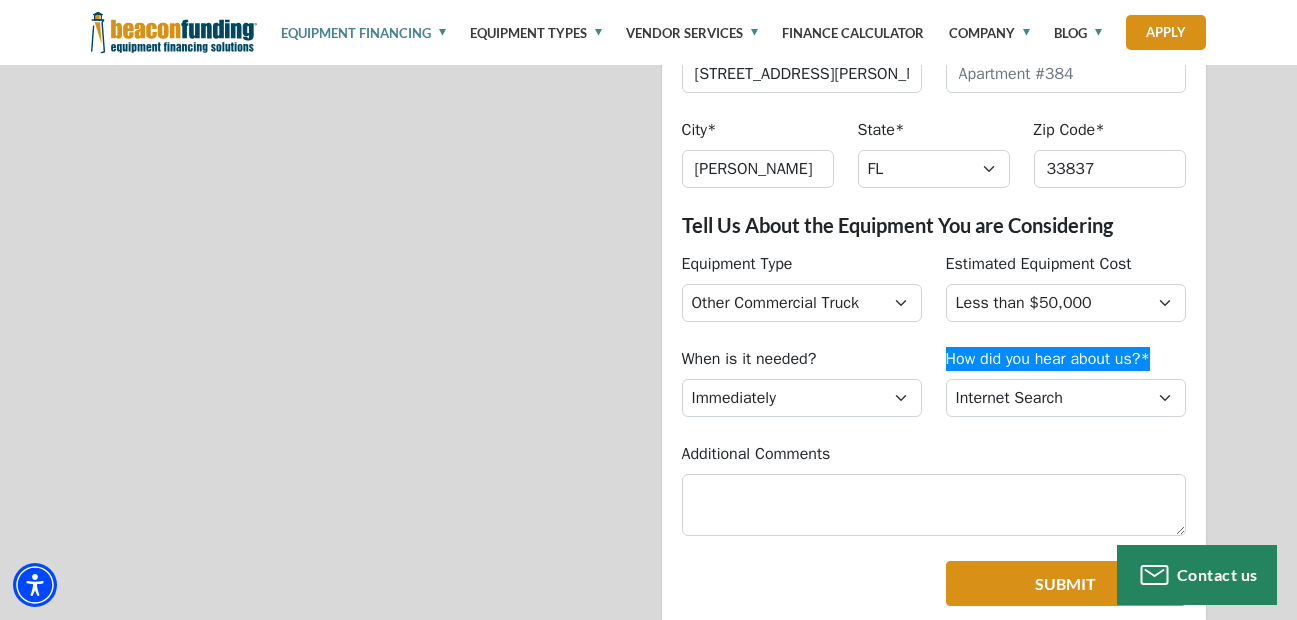 scroll, scrollTop: 1098, scrollLeft: 0, axis: vertical 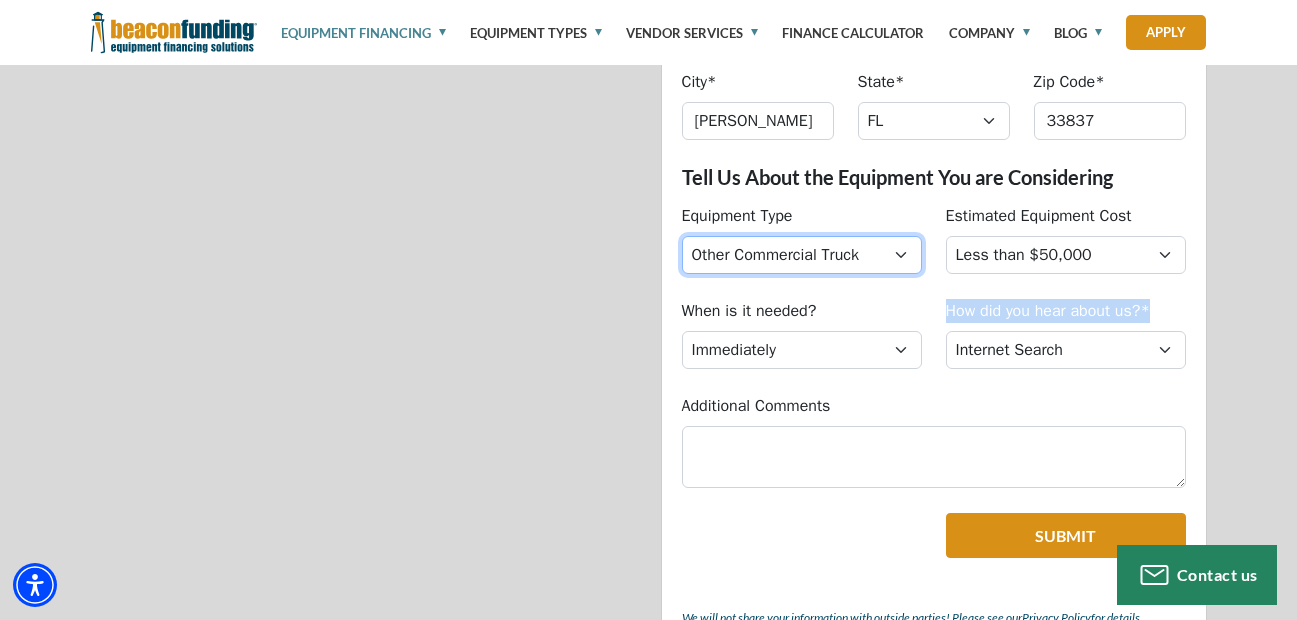 click on "Choose...
Backhoe
Boom/Bucket Truck
Chipper
Commercial Mower
Crane
DTG/DTF Printing
Embroidery
Excavator
Landscape Truck/Equipment
Other
Other Commercial Truck
Other Decorated Apparel
Screen Printing
Septic Pumper Truck
Skid Steer
[PERSON_NAME] Grinder" at bounding box center (802, 255) 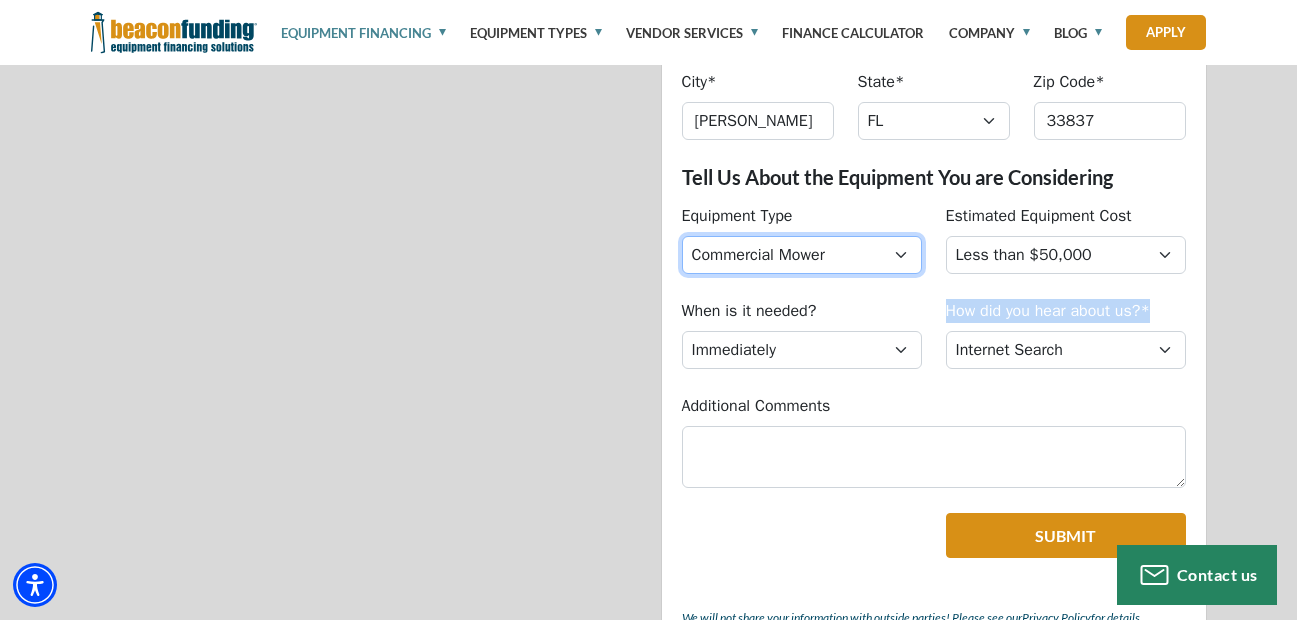 click on "Choose...
Backhoe
Boom/Bucket Truck
Chipper
Commercial Mower
Crane
DTG/DTF Printing
Embroidery
Excavator
Landscape Truck/Equipment
Other
Other Commercial Truck
Other Decorated Apparel
Screen Printing
Septic Pumper Truck
Skid Steer
[PERSON_NAME] Grinder" at bounding box center (802, 255) 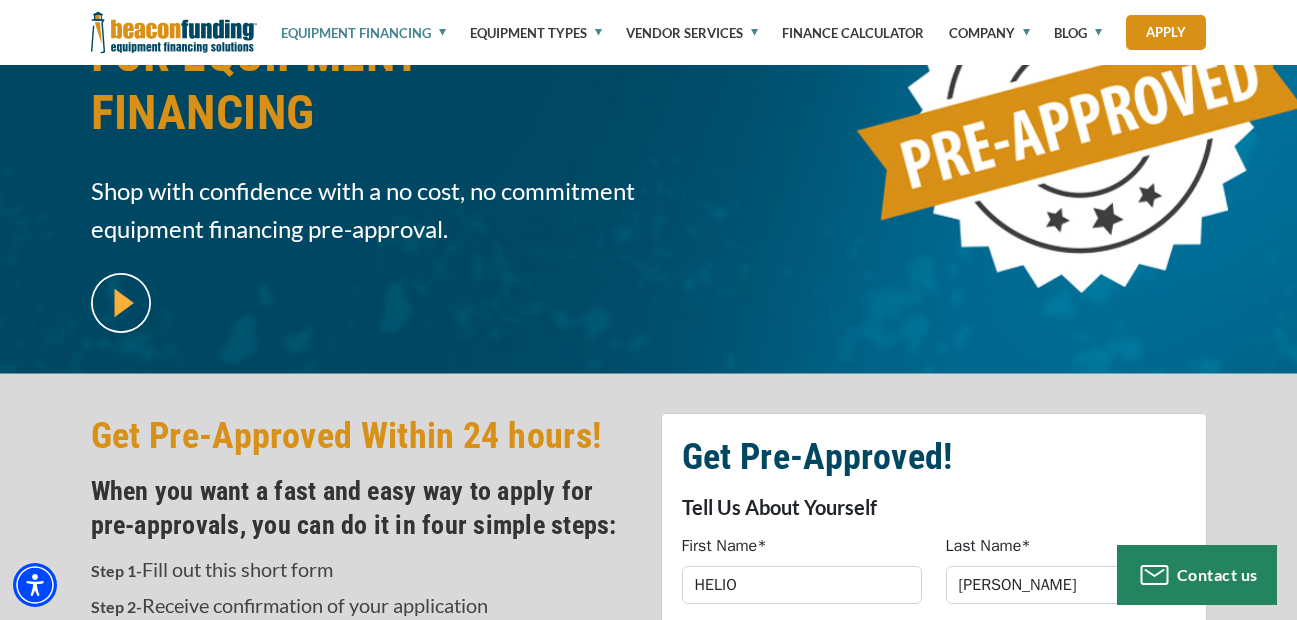 scroll, scrollTop: 198, scrollLeft: 0, axis: vertical 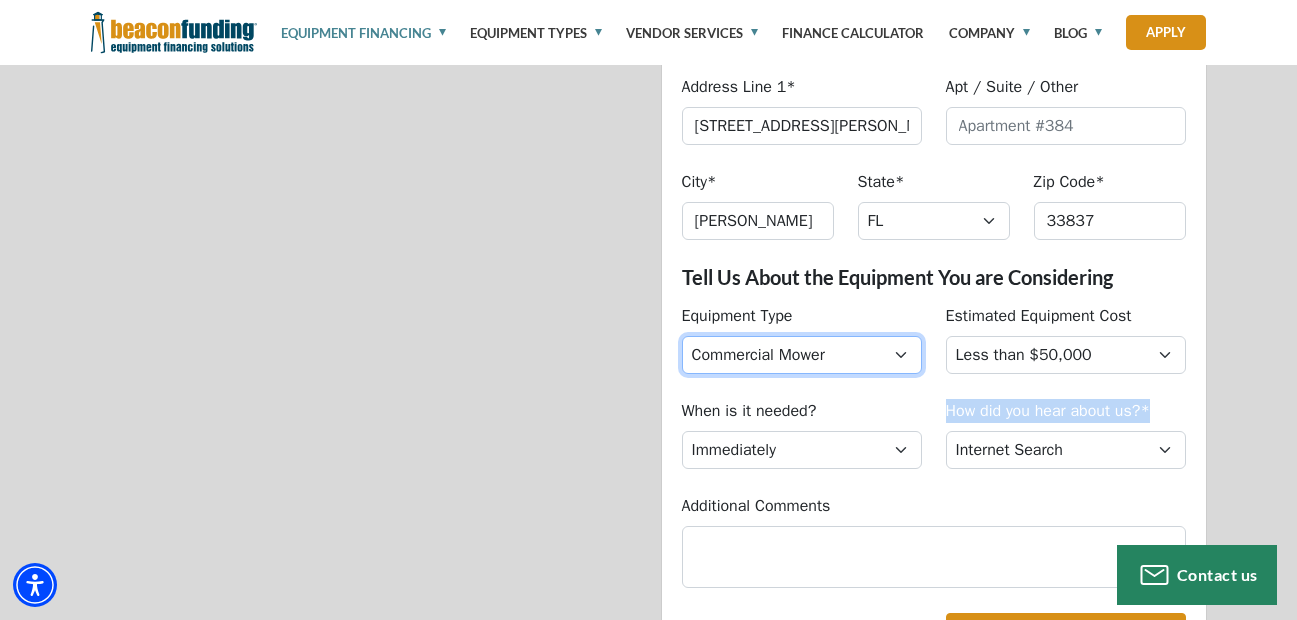 click on "Choose...
Backhoe
Boom/Bucket Truck
Chipper
Commercial Mower
Crane
DTG/DTF Printing
Embroidery
Excavator
Landscape Truck/Equipment
Other
Other Commercial Truck
Other Decorated Apparel
Screen Printing
Septic Pumper Truck
Skid Steer
[PERSON_NAME] Grinder" at bounding box center (802, 355) 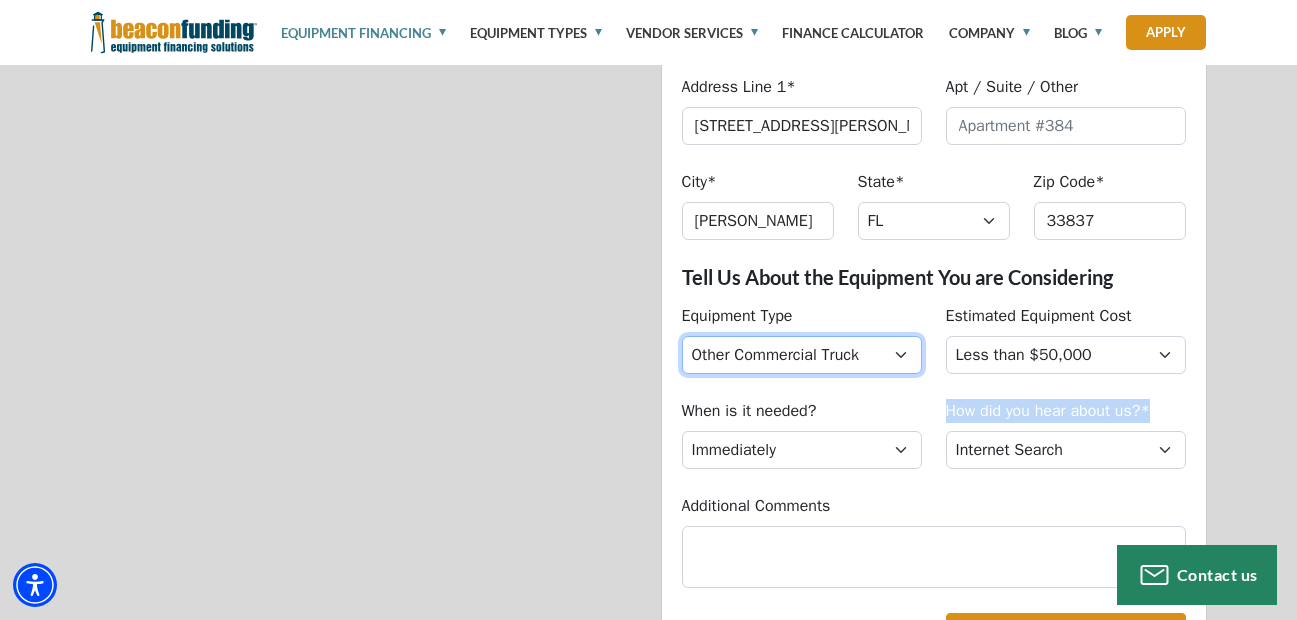 click on "Choose...
Backhoe
Boom/Bucket Truck
Chipper
Commercial Mower
Crane
DTG/DTF Printing
Embroidery
Excavator
Landscape Truck/Equipment
Other
Other Commercial Truck
Other Decorated Apparel
Screen Printing
Septic Pumper Truck
Skid Steer
[PERSON_NAME] Grinder" at bounding box center [802, 355] 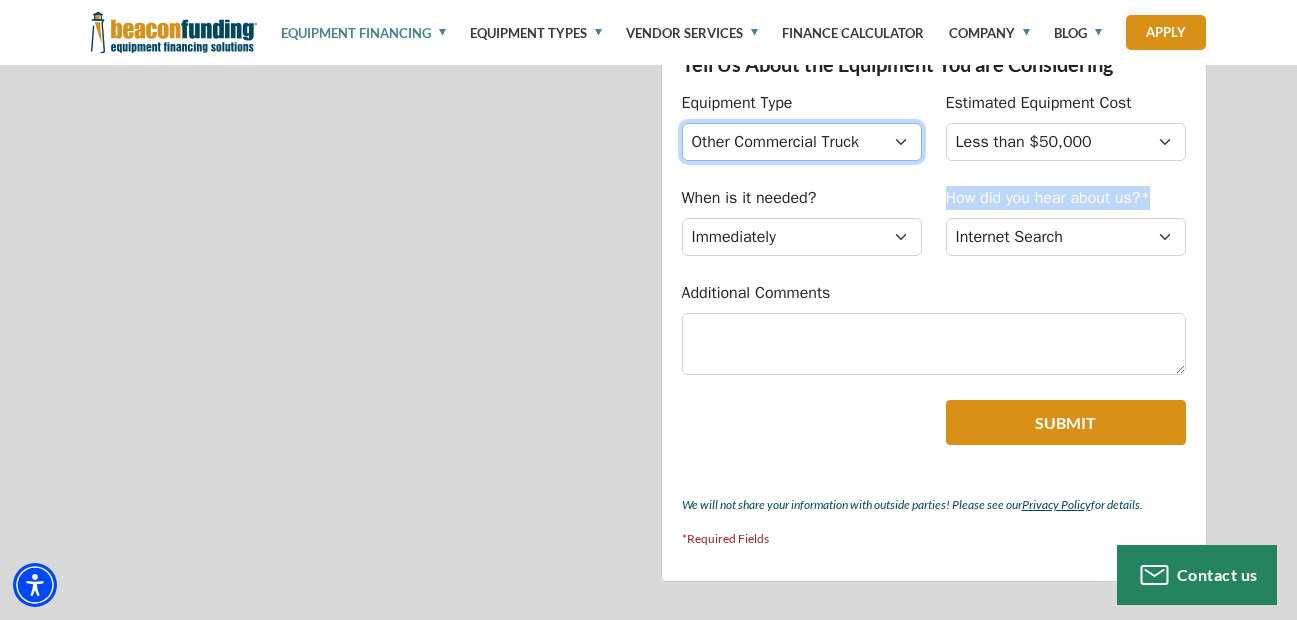scroll, scrollTop: 1198, scrollLeft: 0, axis: vertical 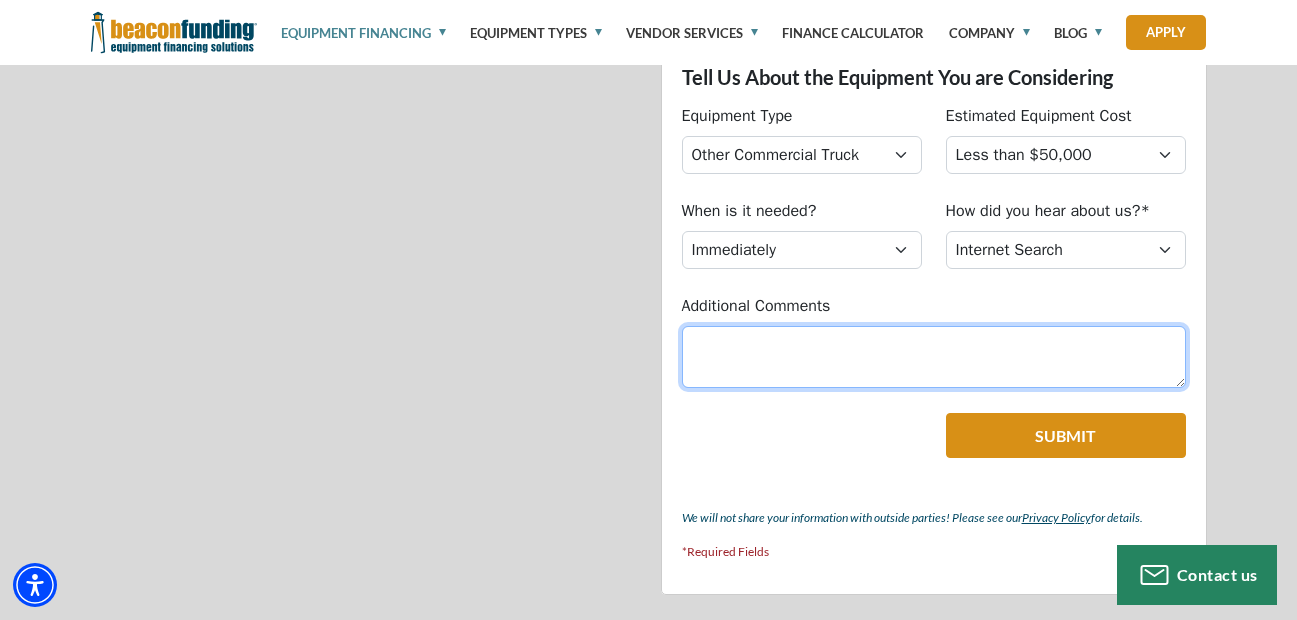 click on "Additional Comments" at bounding box center [934, 357] 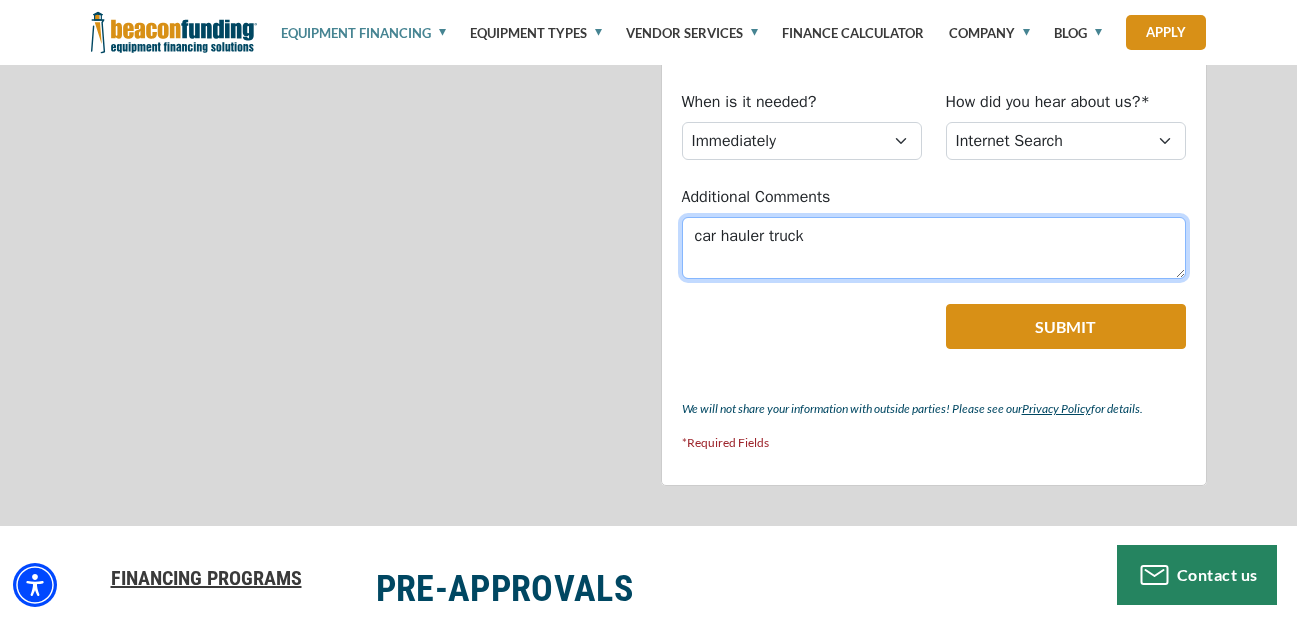 scroll, scrollTop: 1298, scrollLeft: 0, axis: vertical 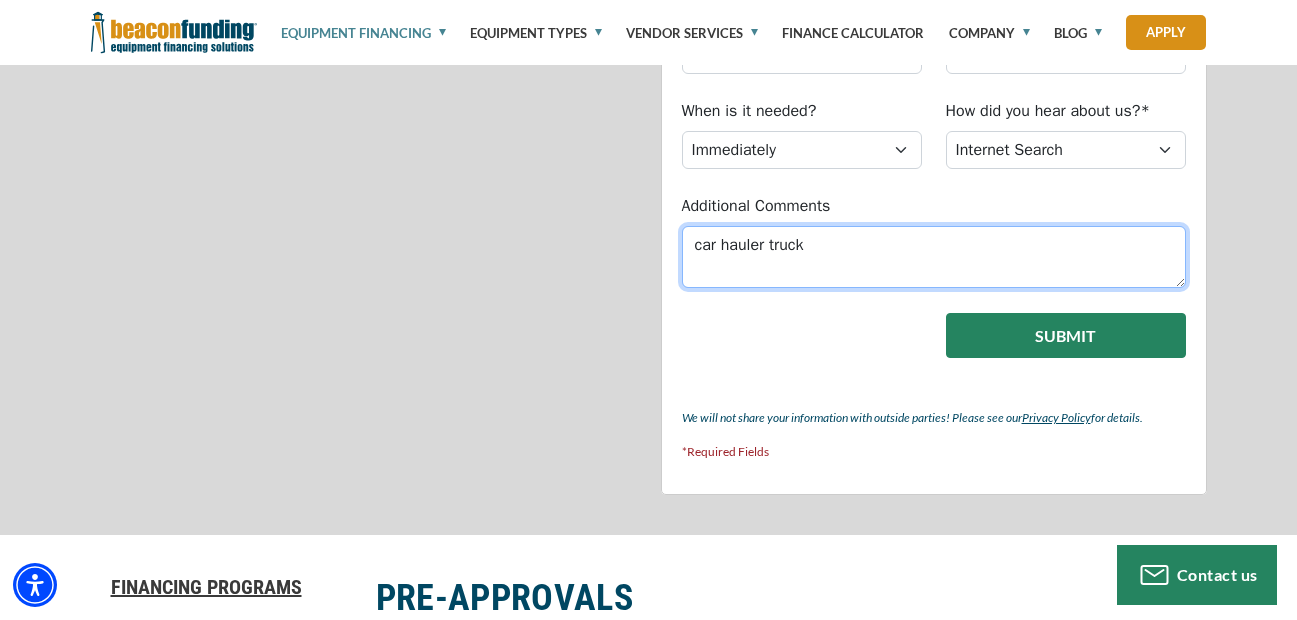 type on "car hauler truck" 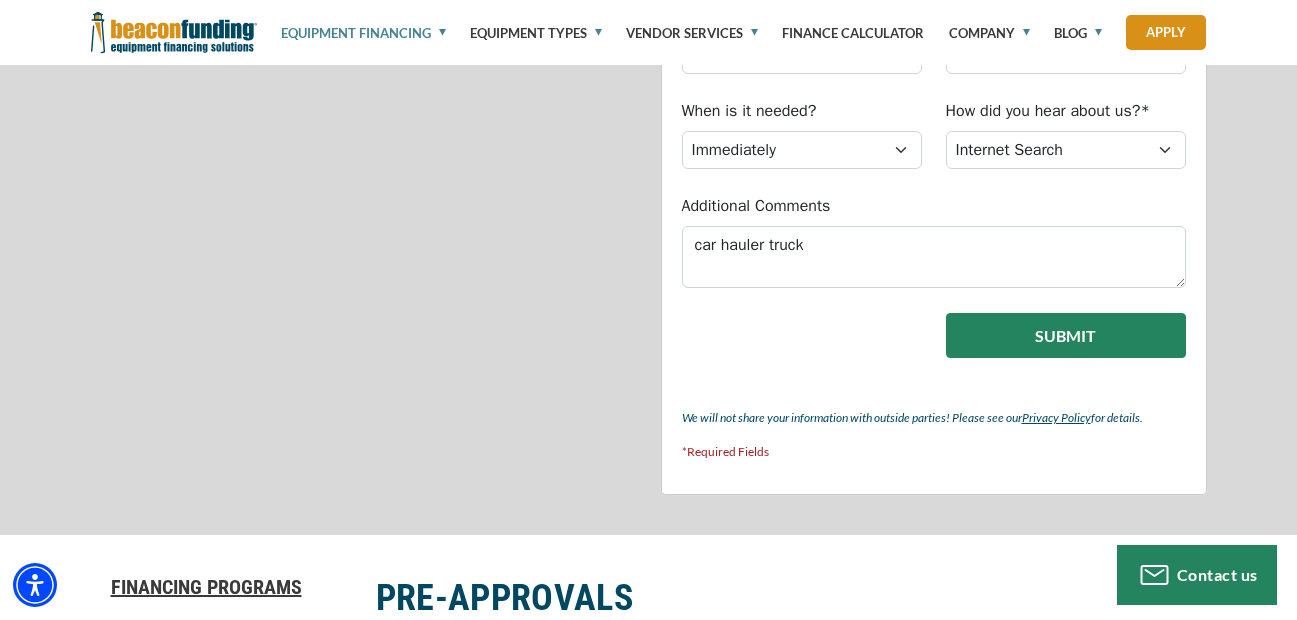 click on "Submit" at bounding box center (1066, 335) 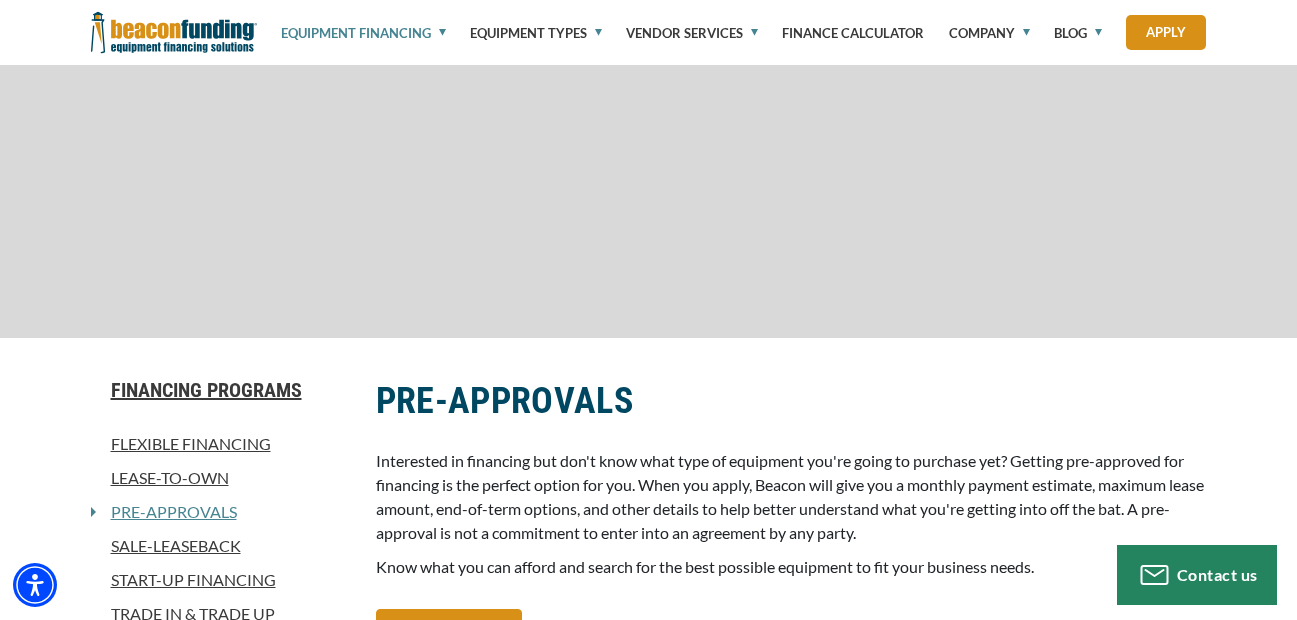 scroll, scrollTop: 1117, scrollLeft: 0, axis: vertical 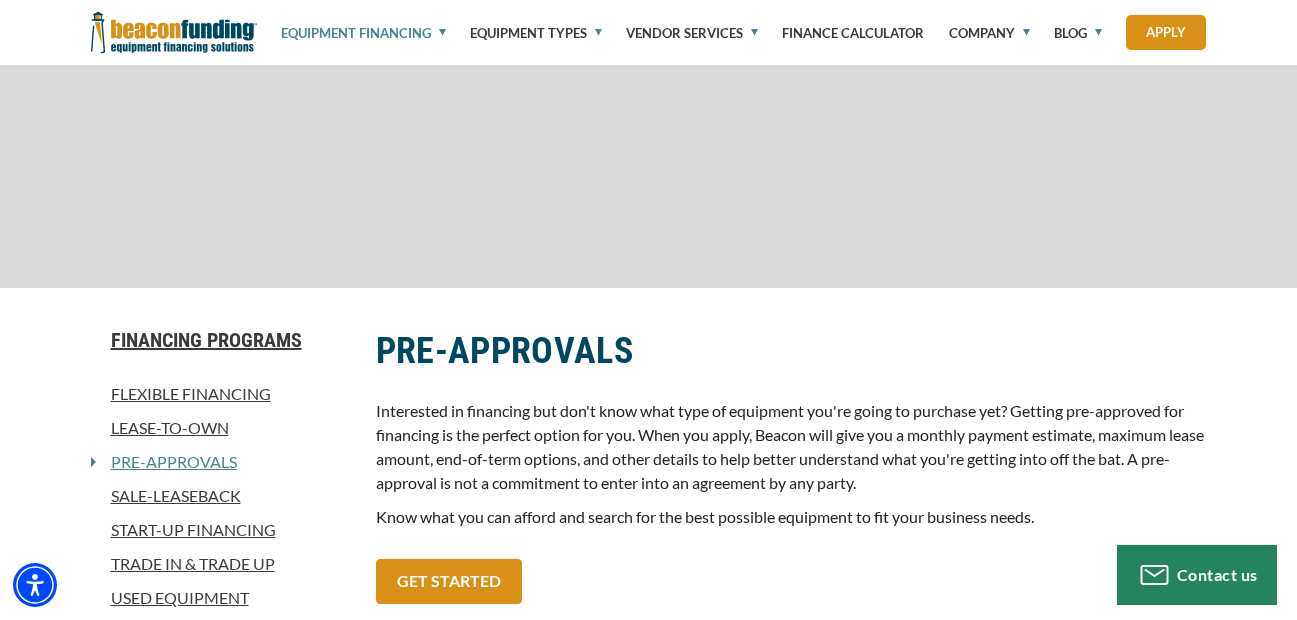 click on "Lease-To-Own" at bounding box center [221, 428] 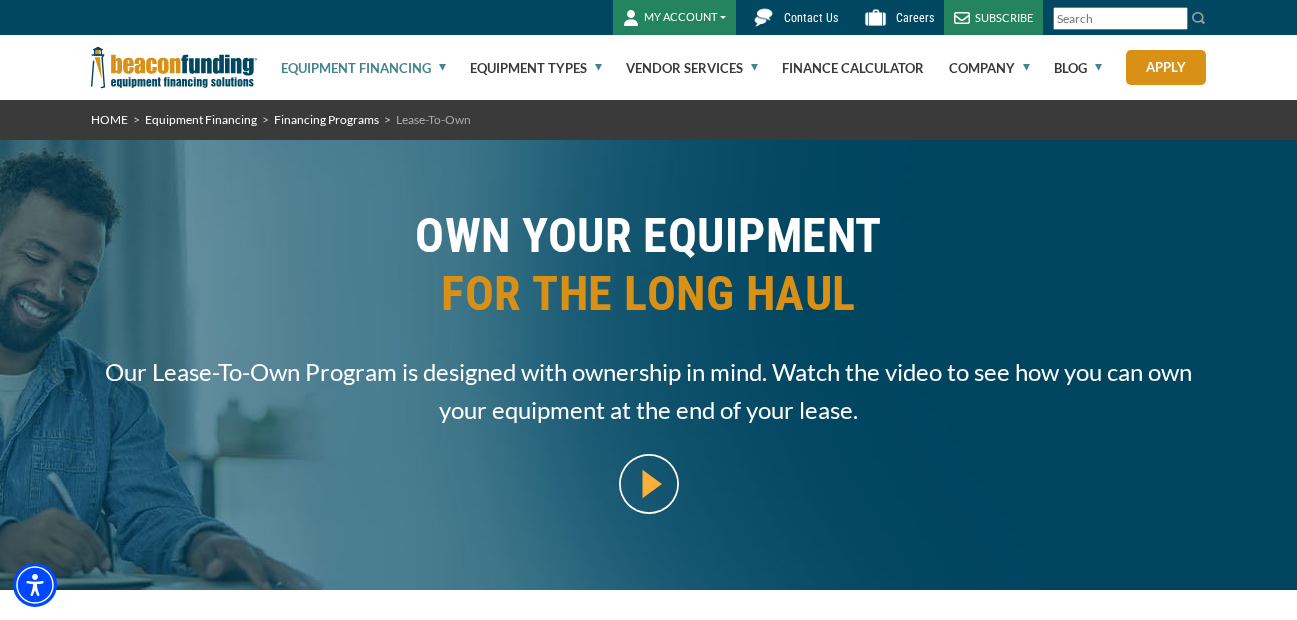 scroll, scrollTop: 0, scrollLeft: 0, axis: both 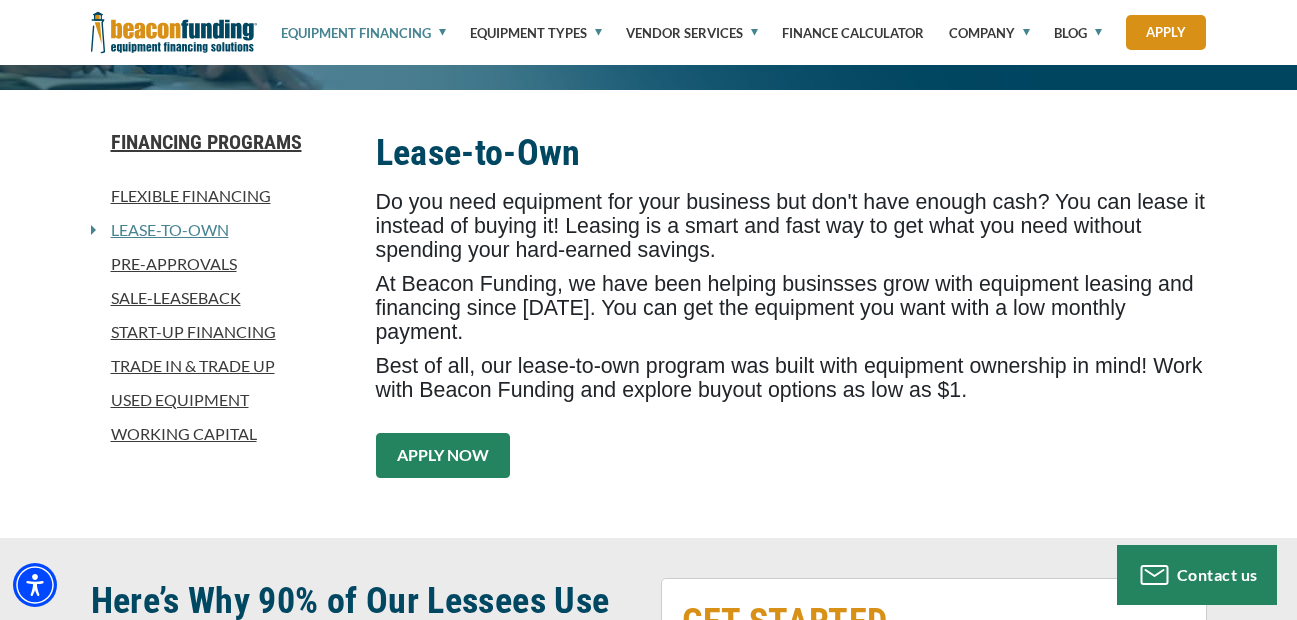 click on "APPLY NOW" at bounding box center (443, 455) 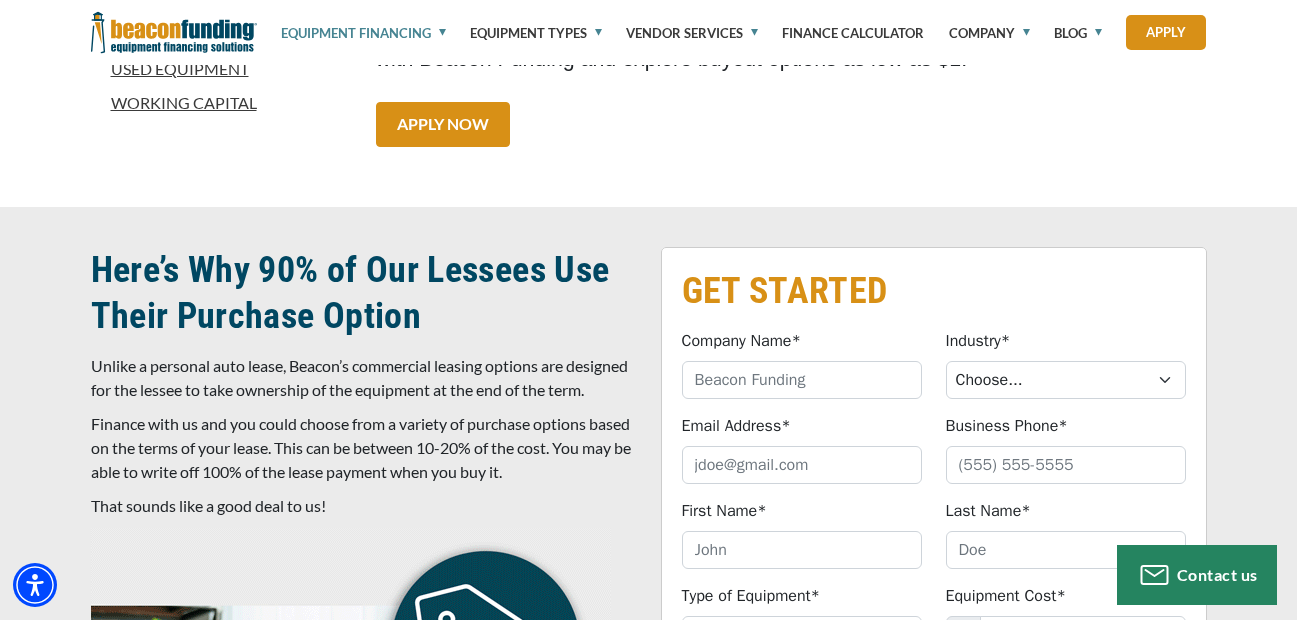 scroll, scrollTop: 876, scrollLeft: 0, axis: vertical 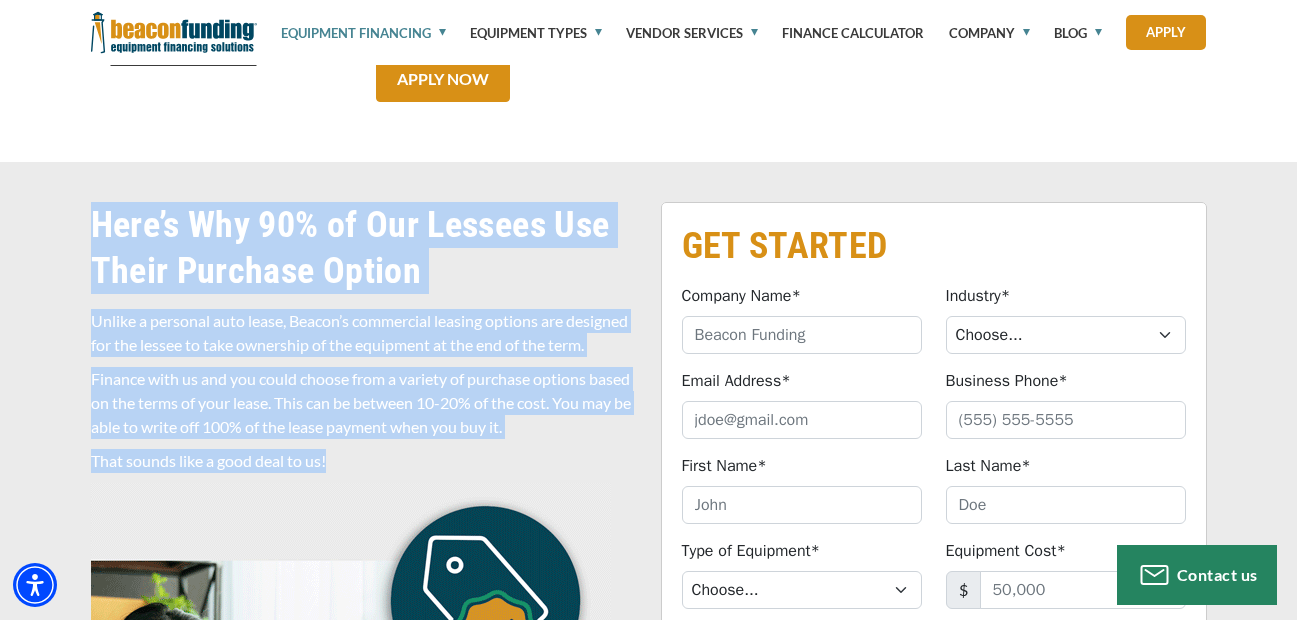 drag, startPoint x: 351, startPoint y: 439, endPoint x: 74, endPoint y: 202, distance: 364.5518 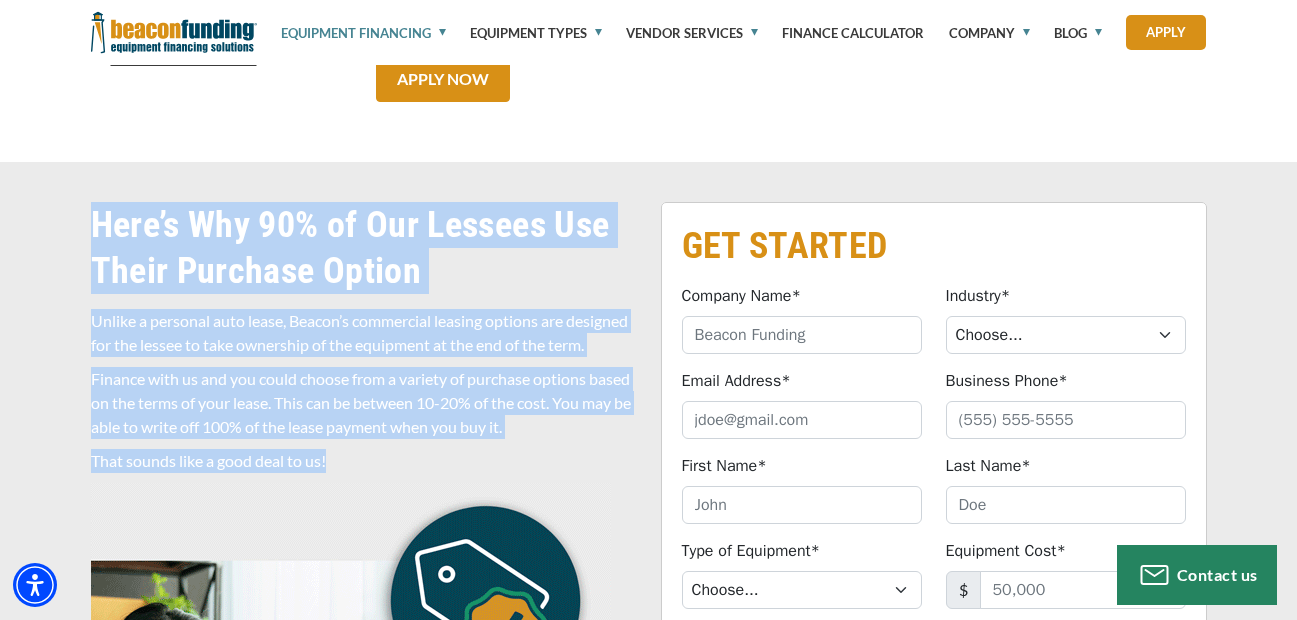 click on "GET STARTED
Company Name*
Please provide a valid company name.
Industry*
Choose...
Towing
Landscape/Hardscape Decorated Apparel Septic Other Backhoe" at bounding box center (648, 646) 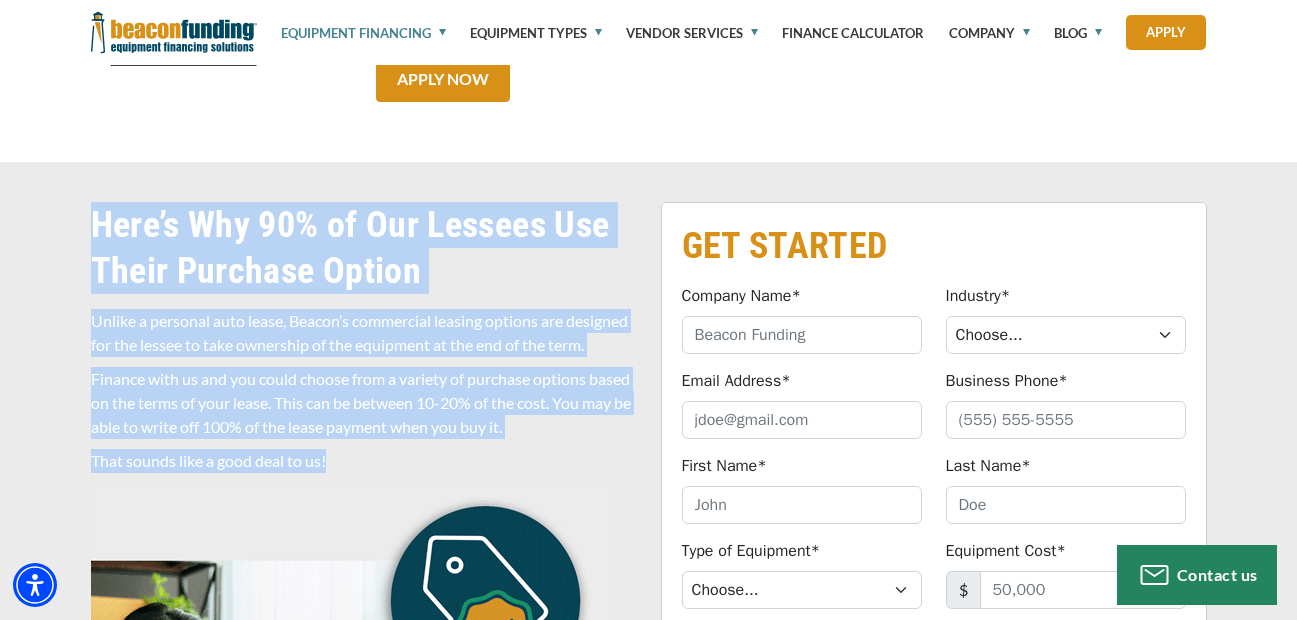 copy on "Here’s Why 90% of Our Lessees Use Their Purchase Option
Unlike a personal auto lease, Beacon’s commercial leasing options are designed for the lessee to take ownership of the equipment at the end of the term.
Finance with us and you could choose from a variety of purchase options based on the terms of your lease. This can be between 10-20% of the cost. You may be able to write off 100% of the lease payment when you buy it.
That sounds like a good deal to us!" 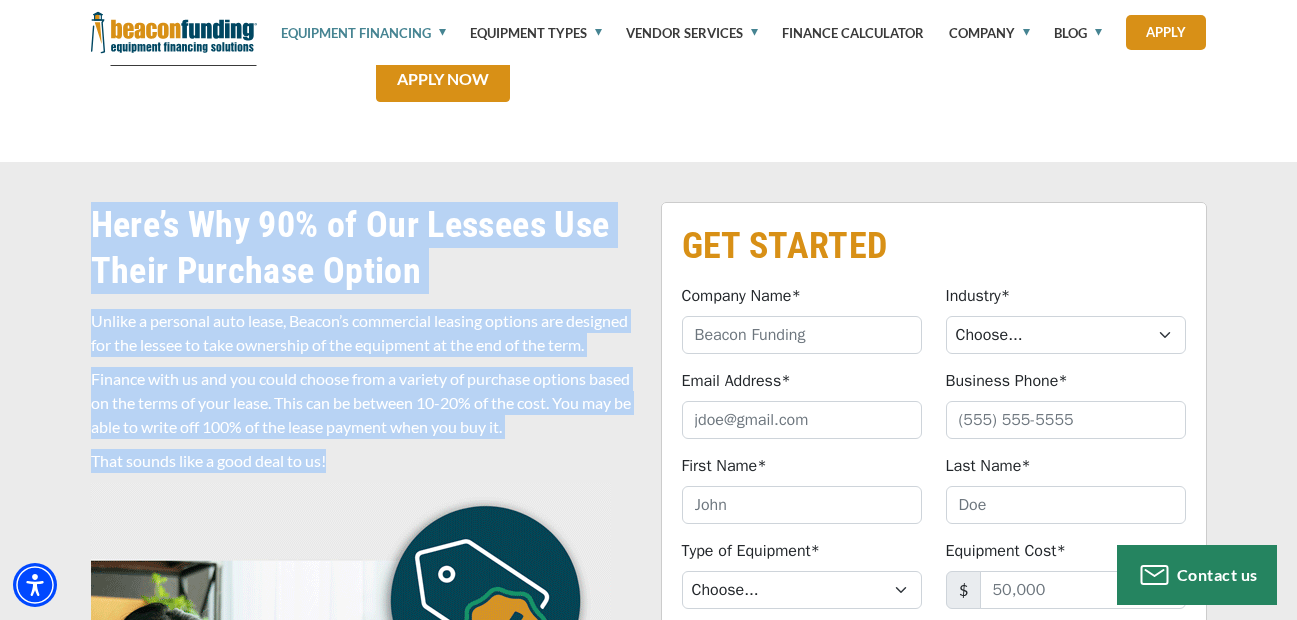click at bounding box center [351, 779] 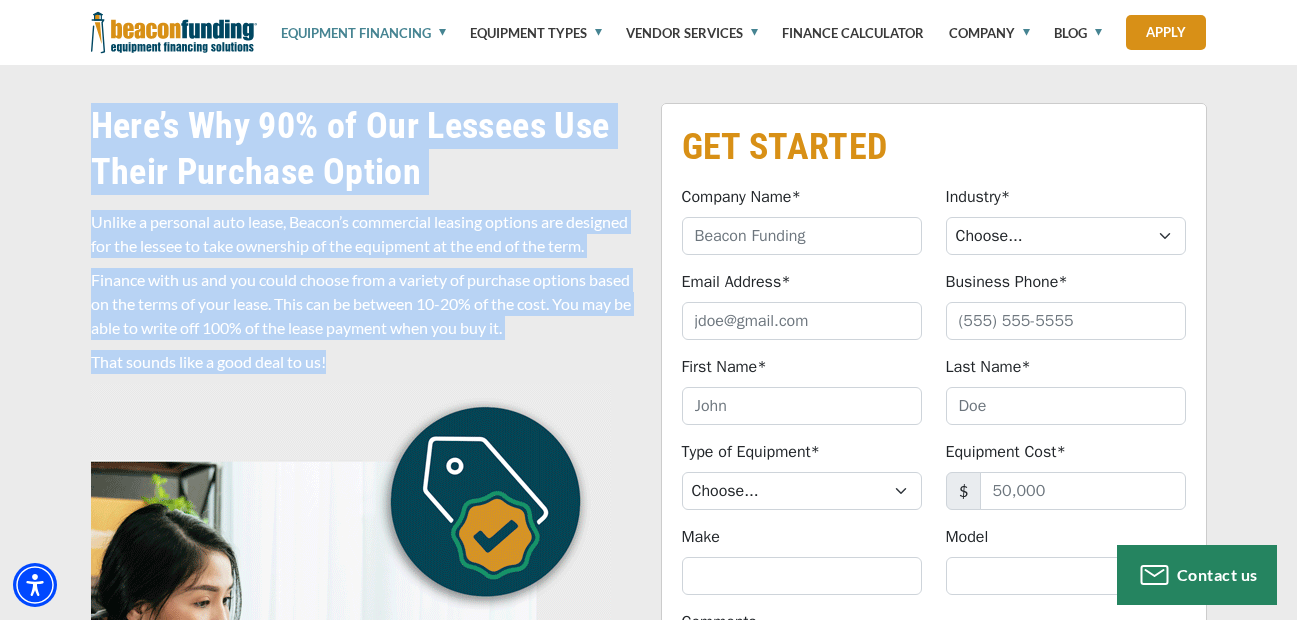 scroll, scrollTop: 976, scrollLeft: 0, axis: vertical 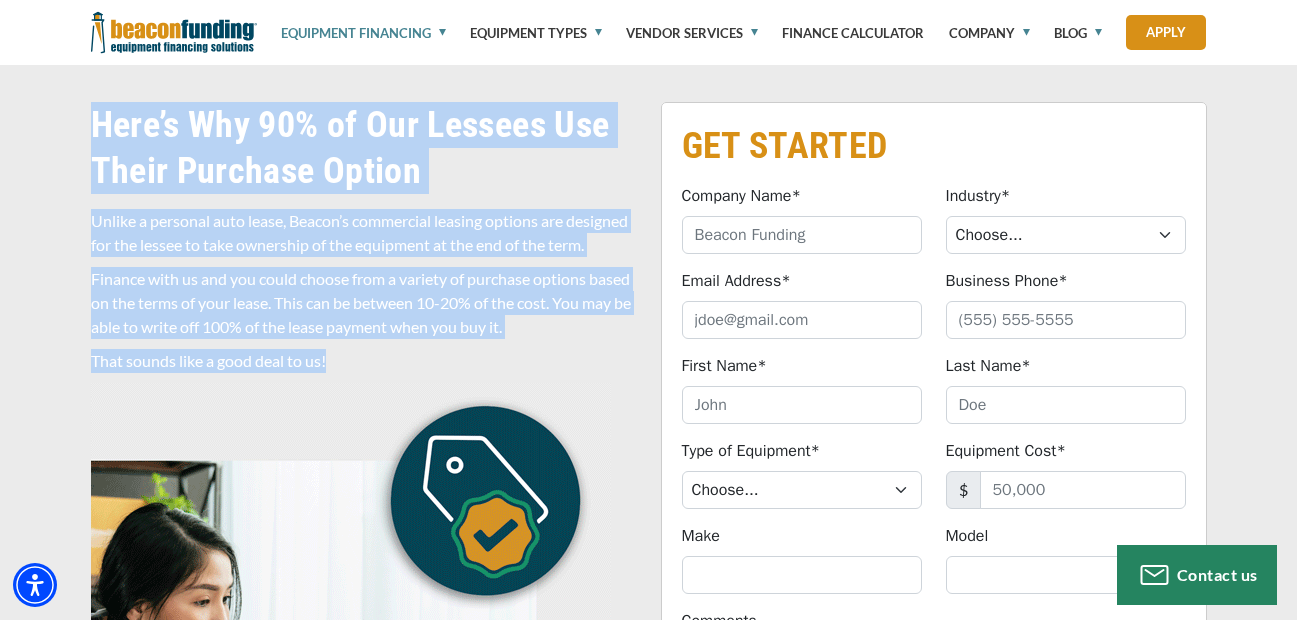 click on "That sounds like a good deal to us!" at bounding box center (364, 361) 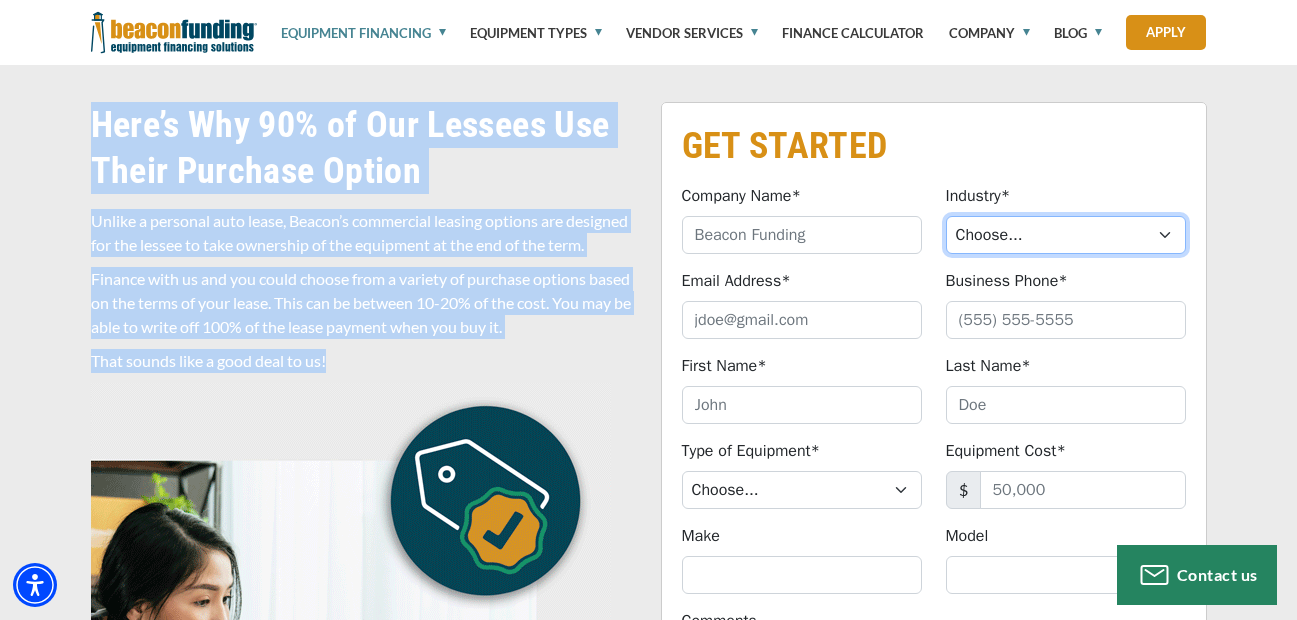 click on "Choose...
Towing
Landscape/Hardscape
Decorated Apparel
Septic
Light Construction
Other" at bounding box center (1066, 235) 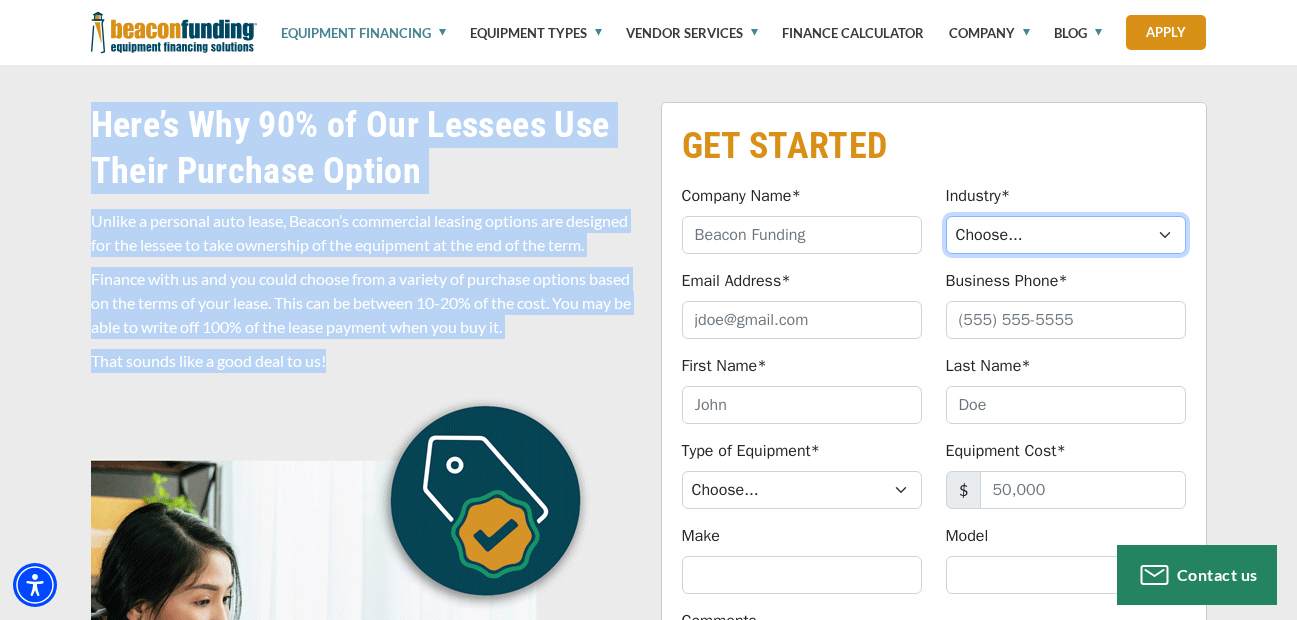 select on "5" 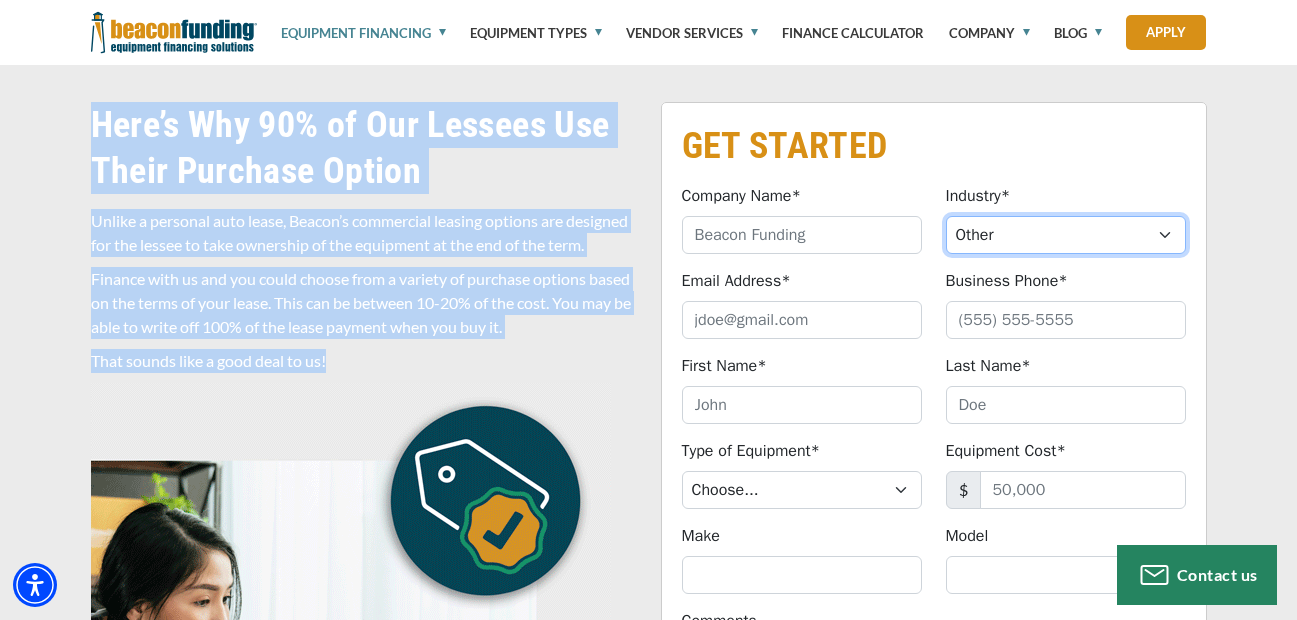 click on "Choose...
Towing
Landscape/Hardscape
Decorated Apparel
Septic
Light Construction
Other" at bounding box center (1066, 235) 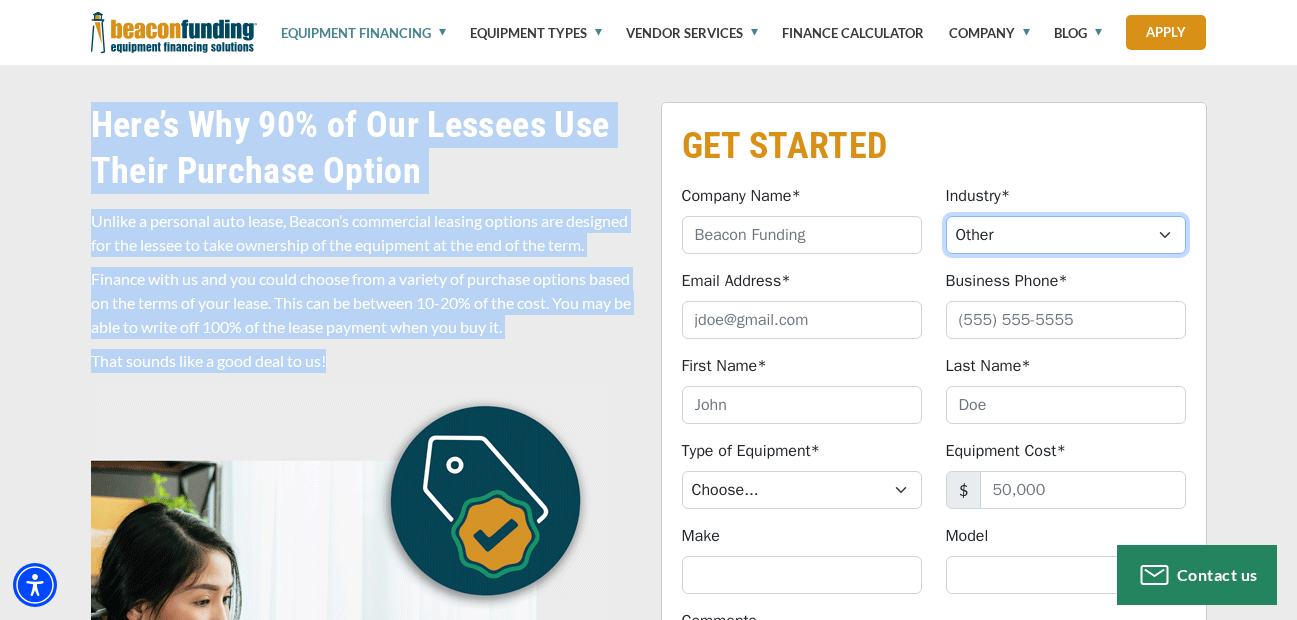 click on "Choose...
Towing
Landscape/Hardscape
Decorated Apparel
Septic
Light Construction
Other" at bounding box center [1066, 235] 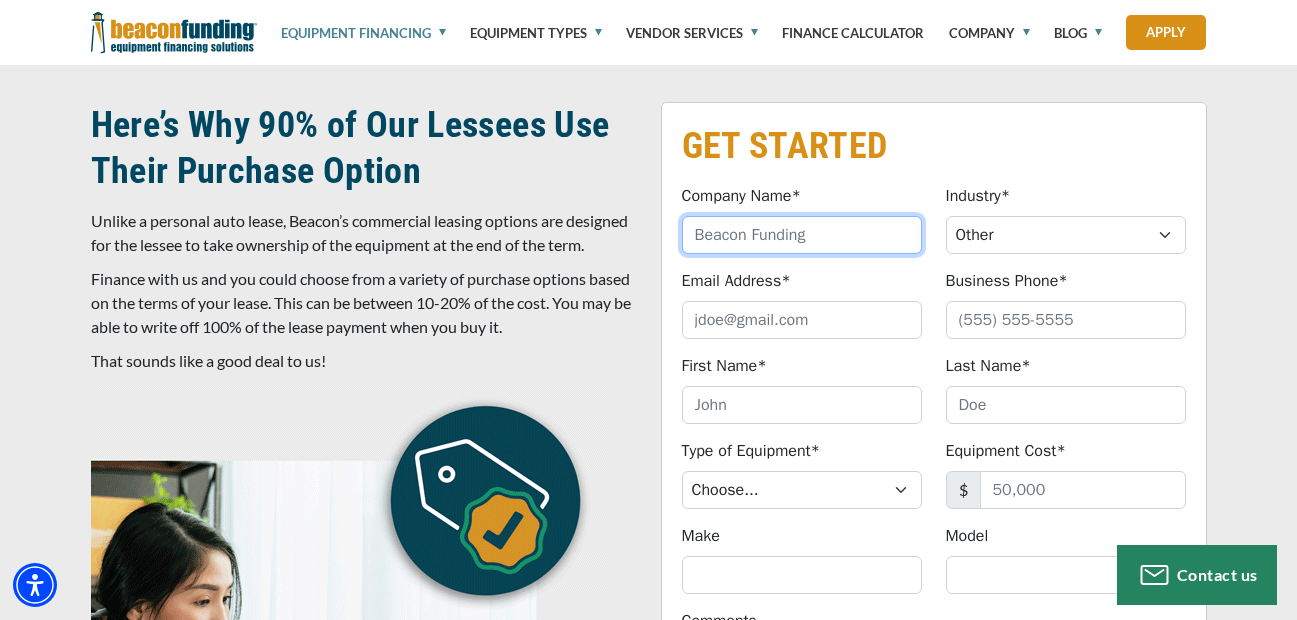 click on "Company Name*" at bounding box center [802, 235] 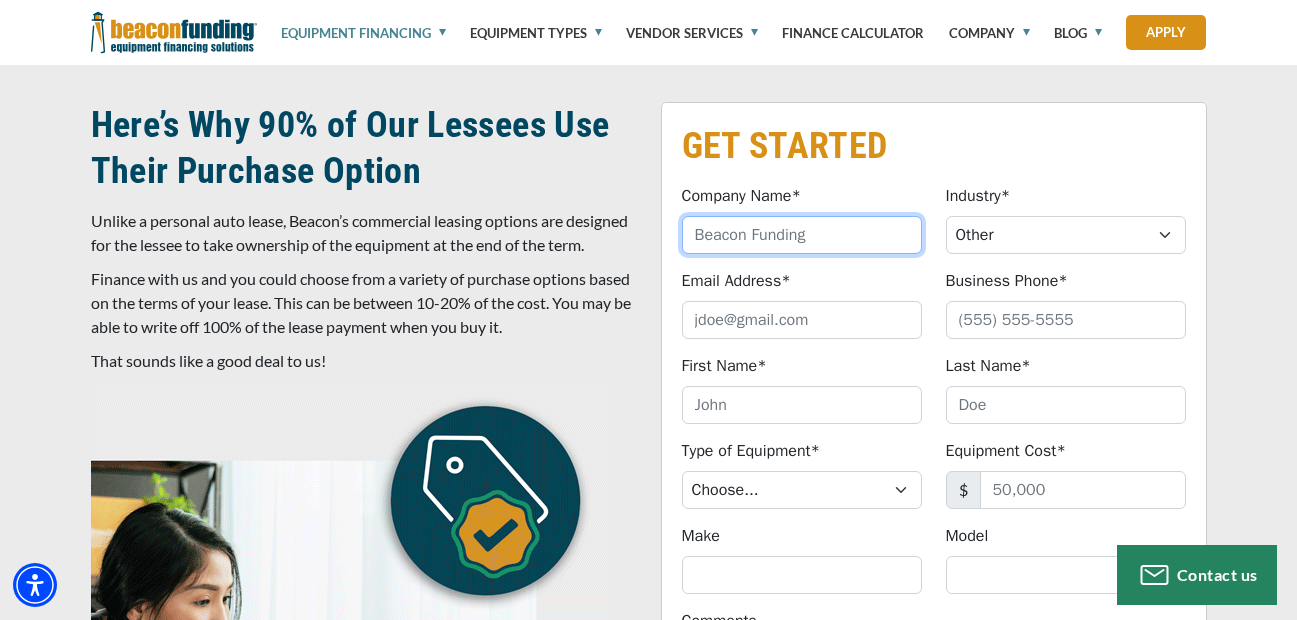 click on "Company Name*" at bounding box center [802, 235] 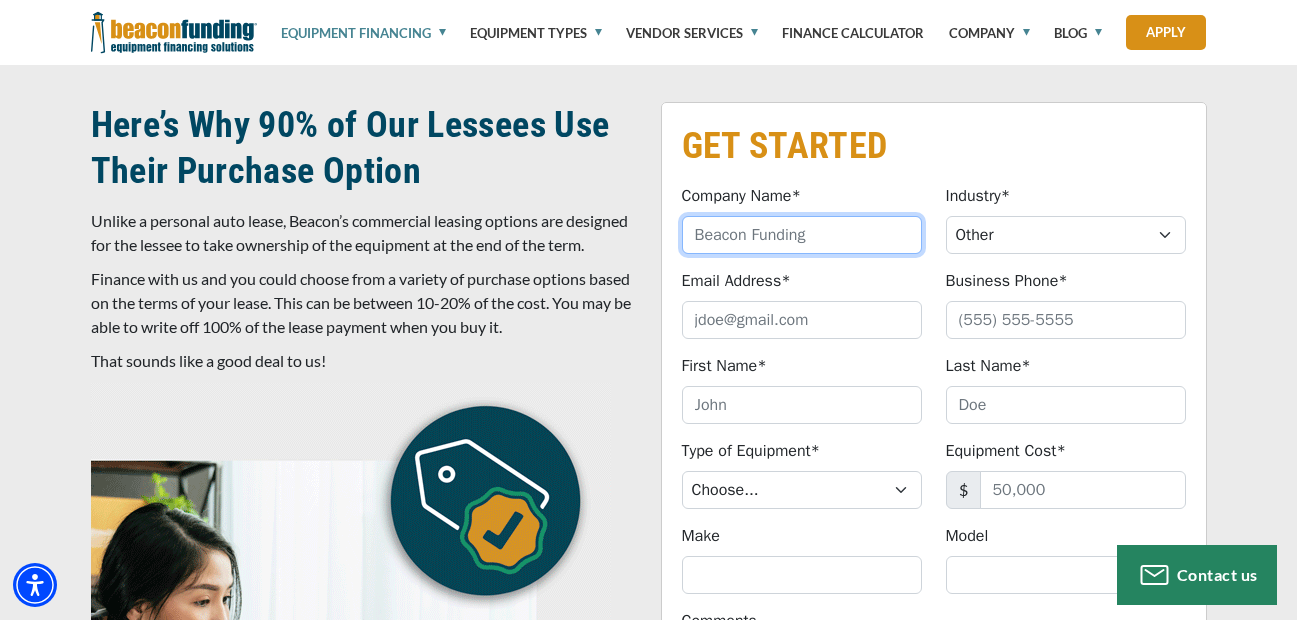 type on "LOLA AUTO TRANSPORT LLC" 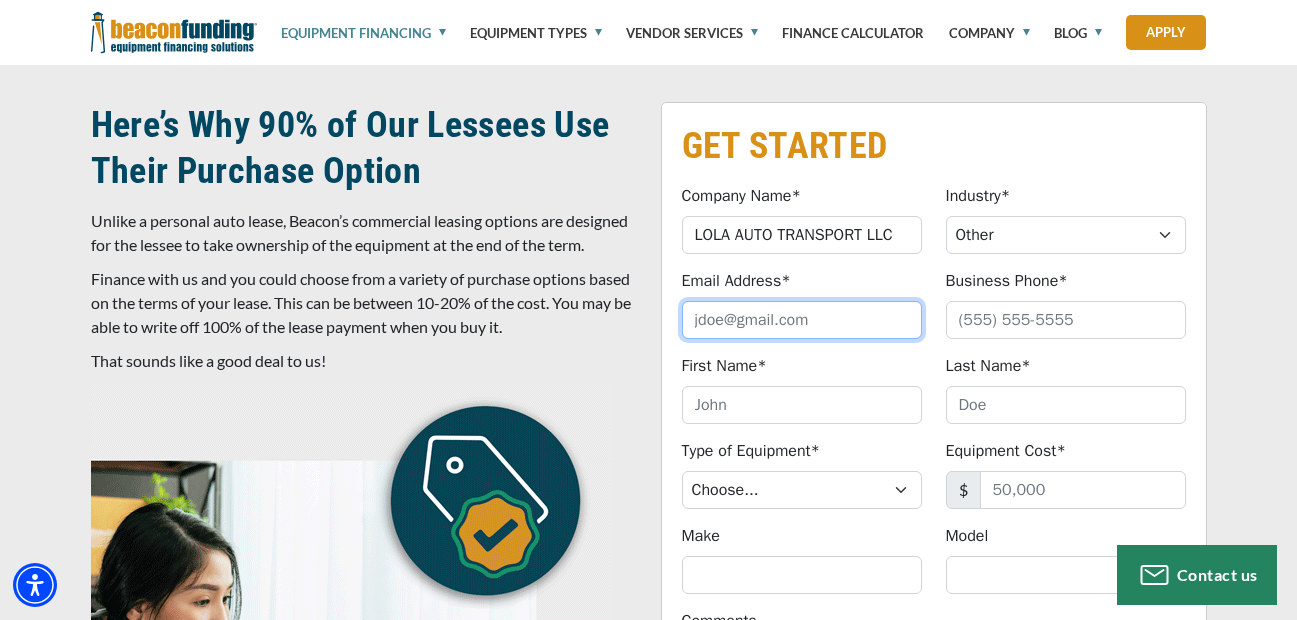 type on "[EMAIL_ADDRESS][DOMAIN_NAME]" 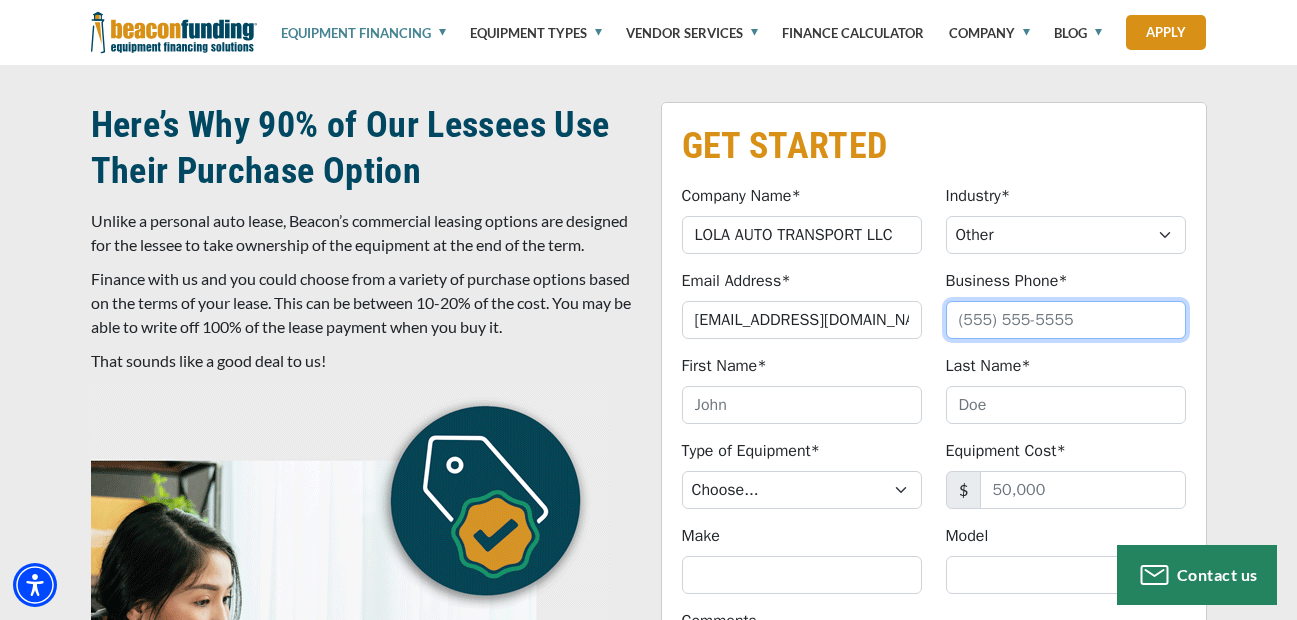 type on "[PHONE_NUMBER]" 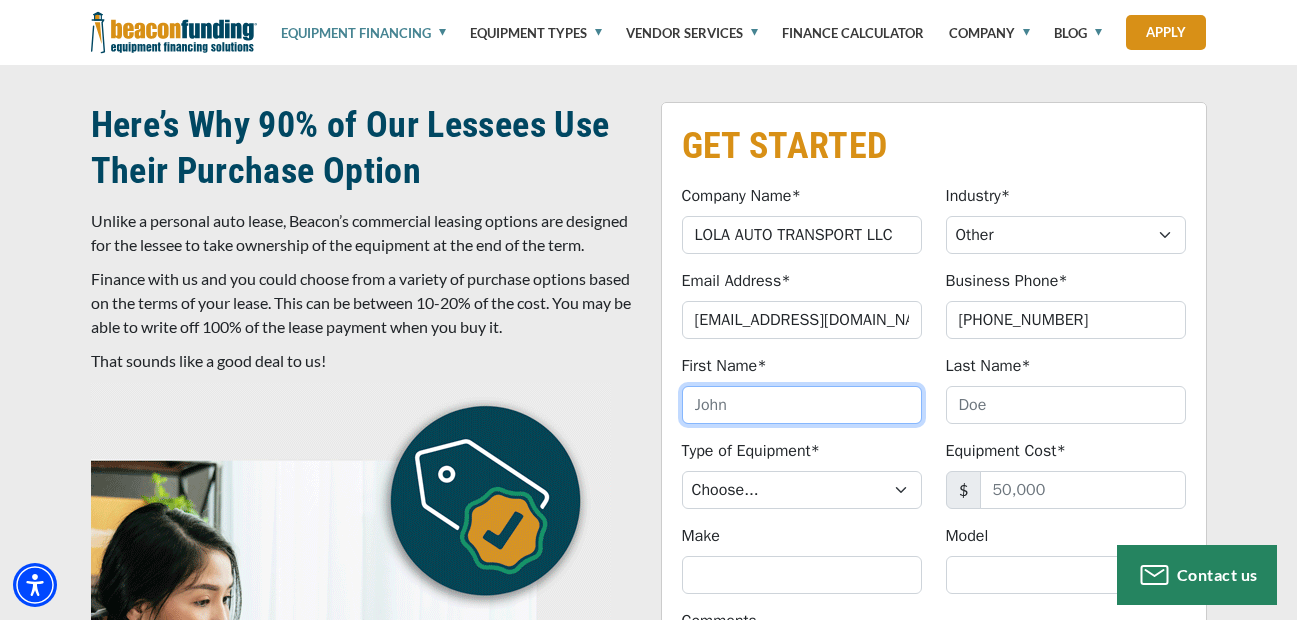 type on "HELIO" 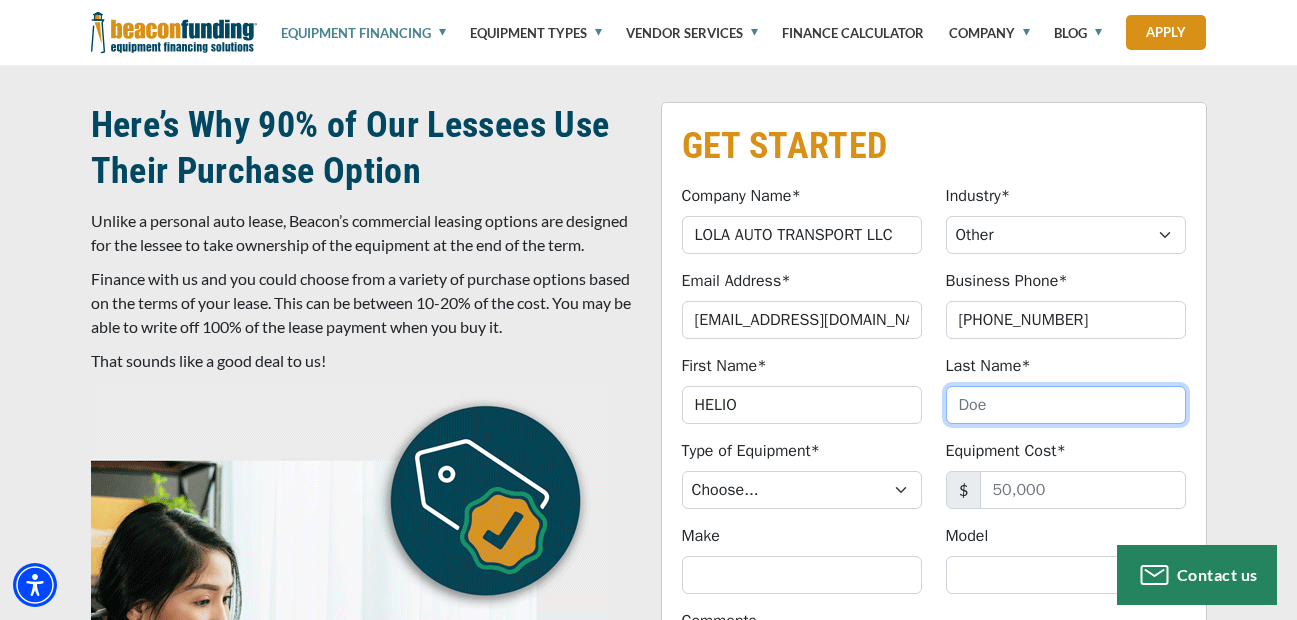 type on "[PERSON_NAME]" 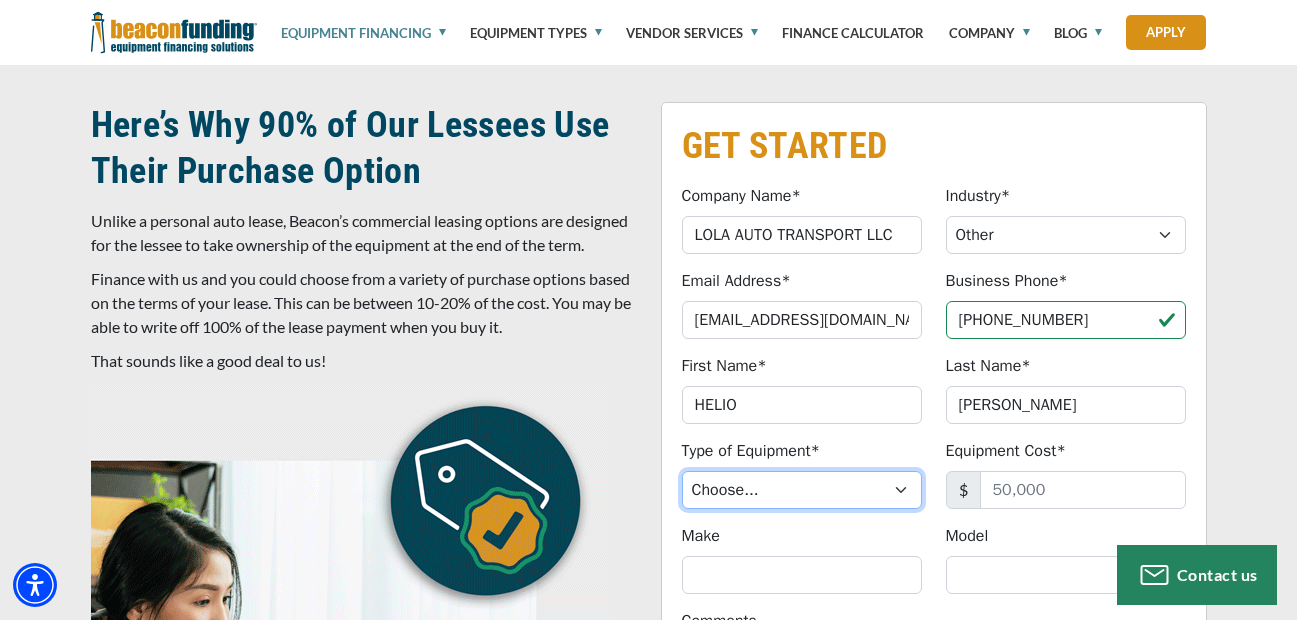 click on "Choose...
Backhoe
Boom/Bucket Truck
Chipper
Commercial Mower
Crane
DTG/DTF Printing
Embroidery
Excavator
Landscape Truck/Equipment
Other
Other Commercial Truck
Other Decorated Apparel
Screen Printing
Septic Pumper Truck
Skid Steer
[PERSON_NAME] Grinder" at bounding box center (802, 490) 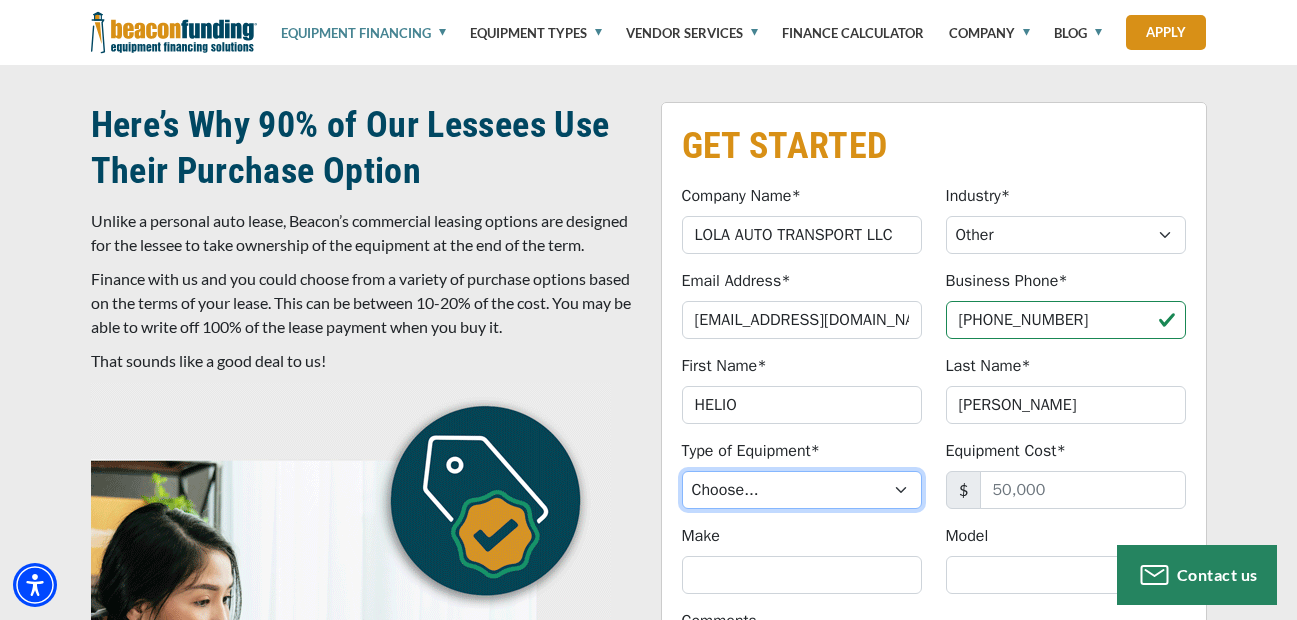 select on "9" 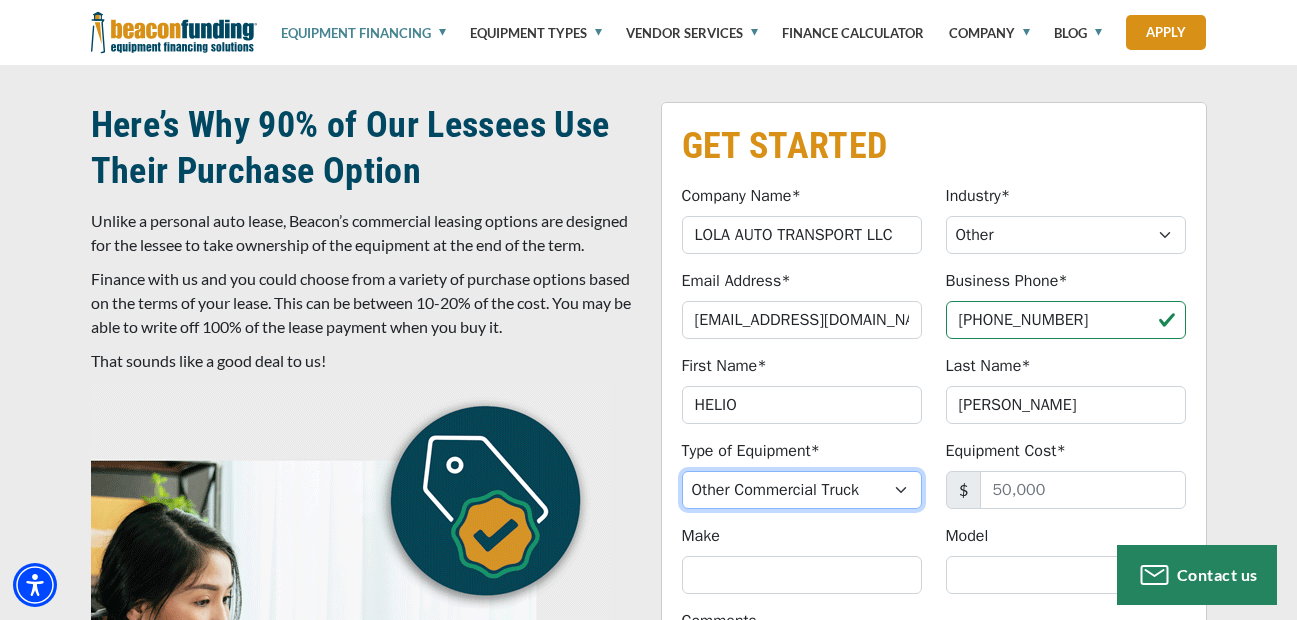 click on "Choose...
Backhoe
Boom/Bucket Truck
Chipper
Commercial Mower
Crane
DTG/DTF Printing
Embroidery
Excavator
Landscape Truck/Equipment
Other
Other Commercial Truck
Other Decorated Apparel
Screen Printing
Septic Pumper Truck
Skid Steer
[PERSON_NAME] Grinder" at bounding box center (802, 490) 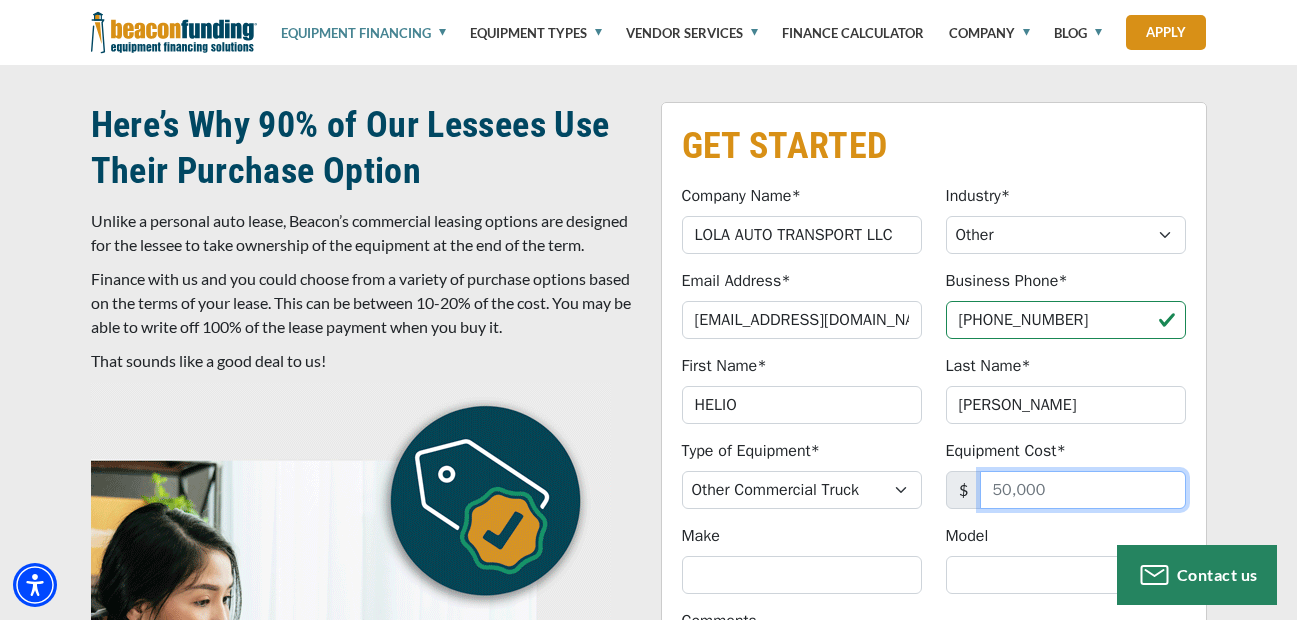 click on "Equipment Cost*" at bounding box center [1083, 490] 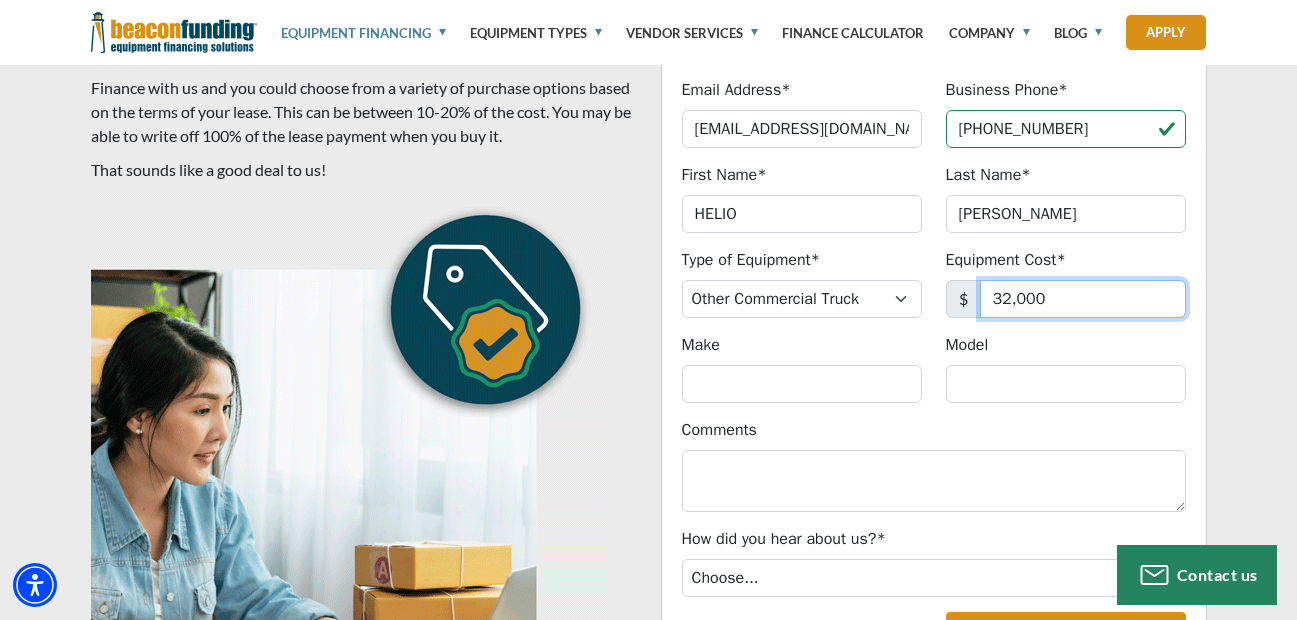 scroll, scrollTop: 1176, scrollLeft: 0, axis: vertical 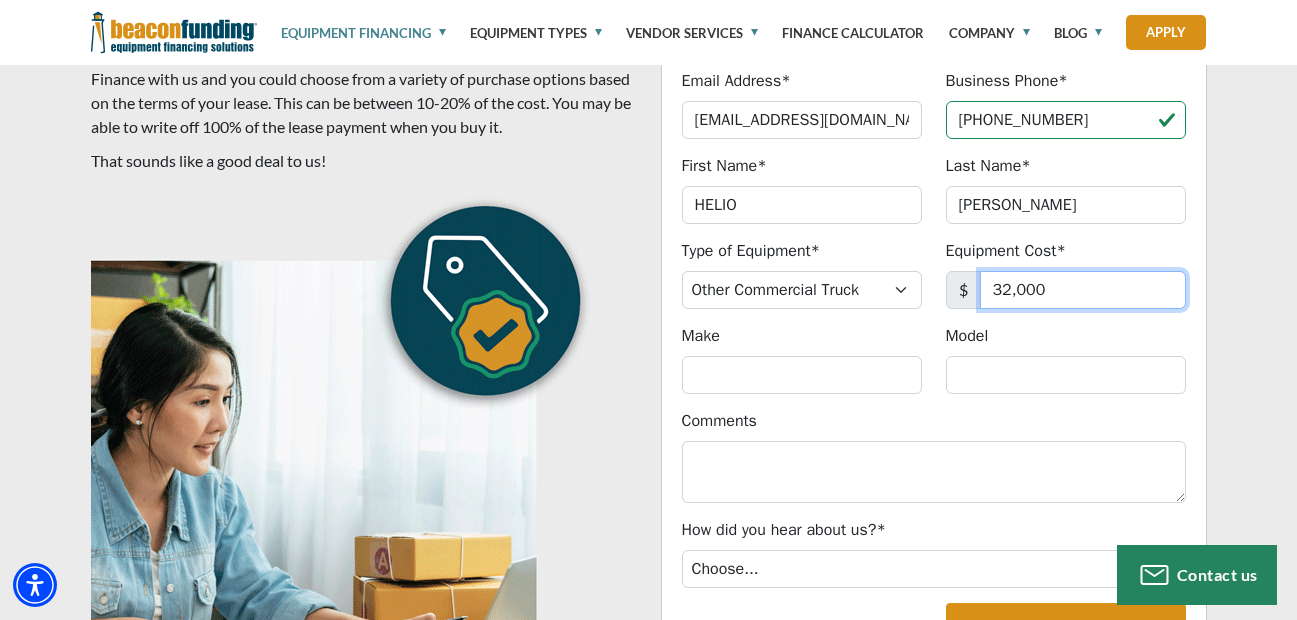 type on "32,000" 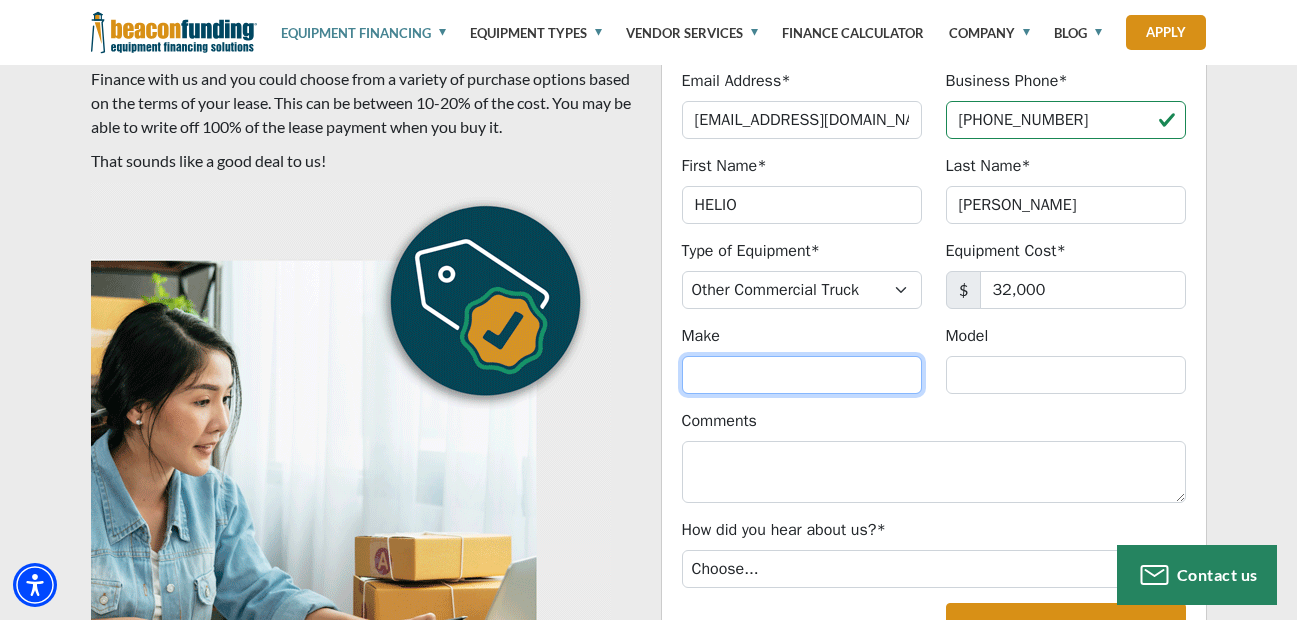 click on "Make" at bounding box center (802, 375) 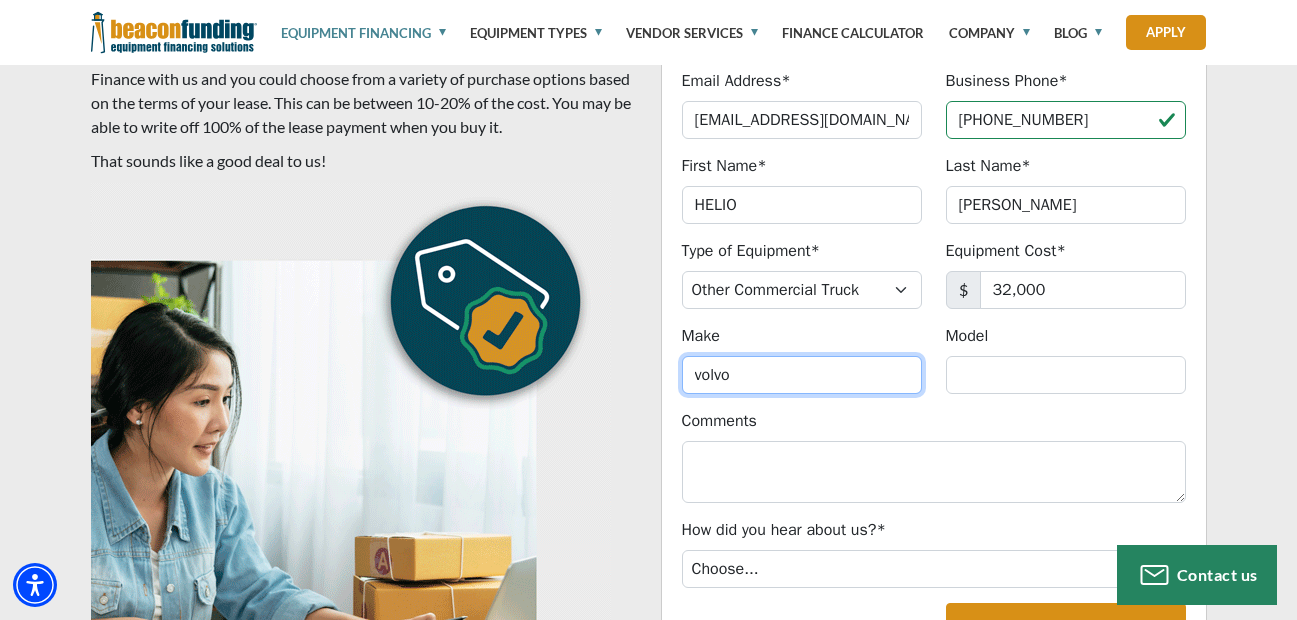 type on "volvo" 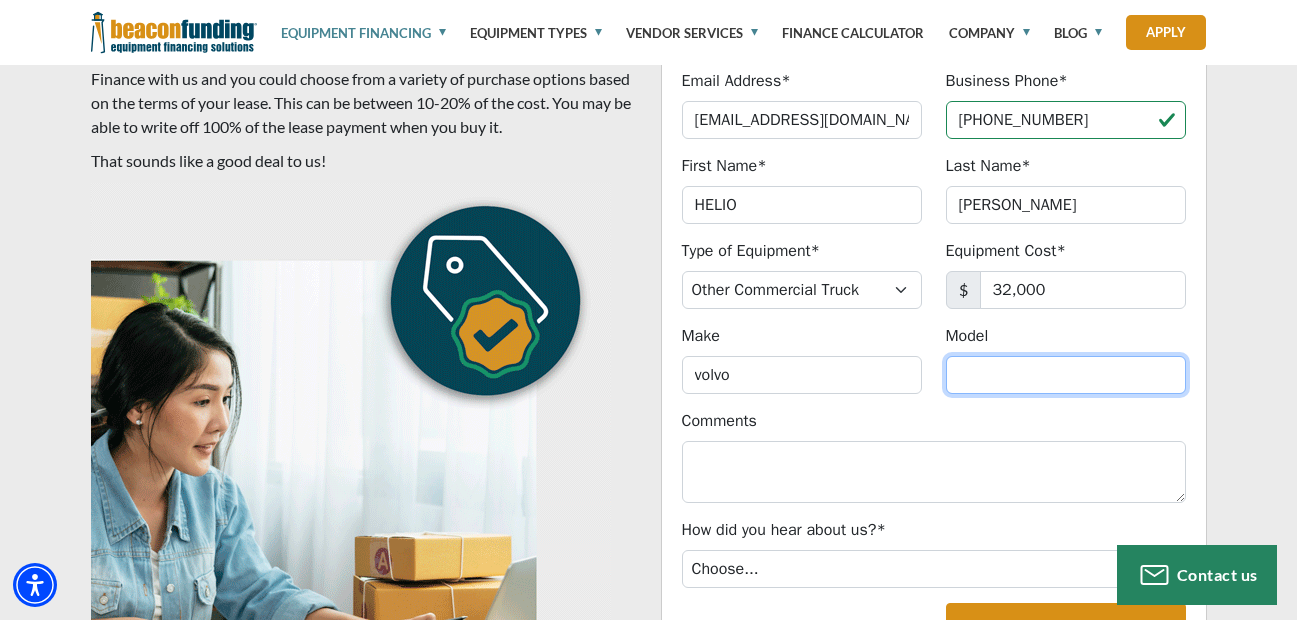 click on "Model" at bounding box center (1066, 375) 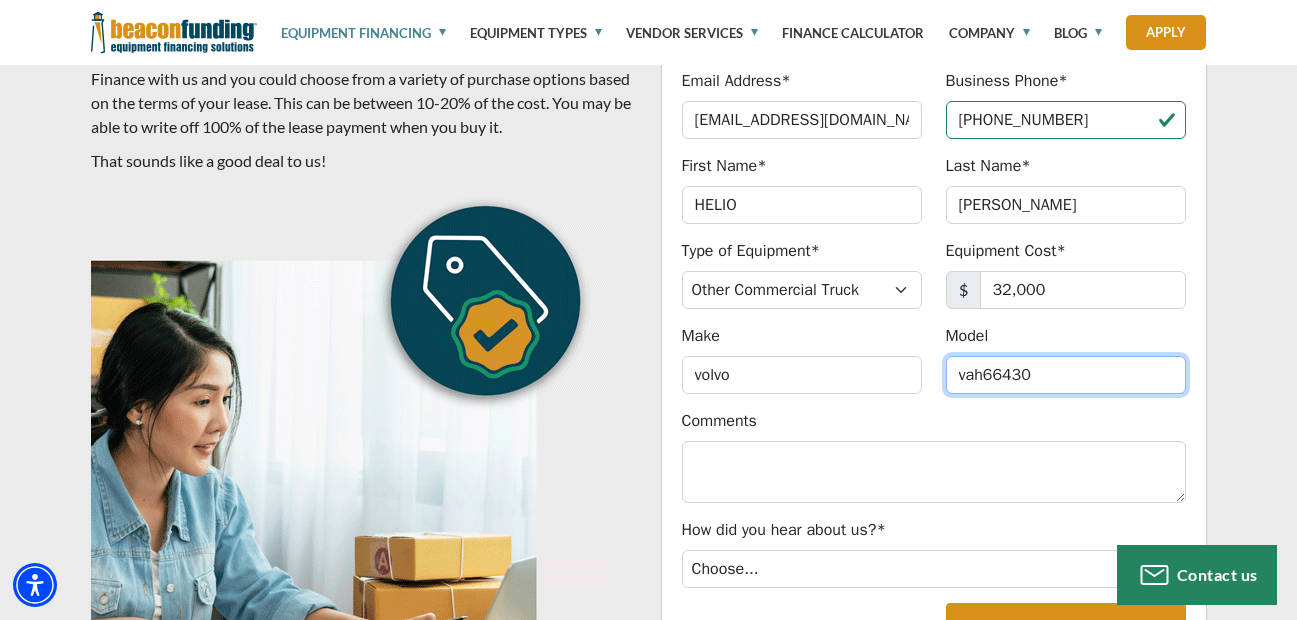 type on "vah66430" 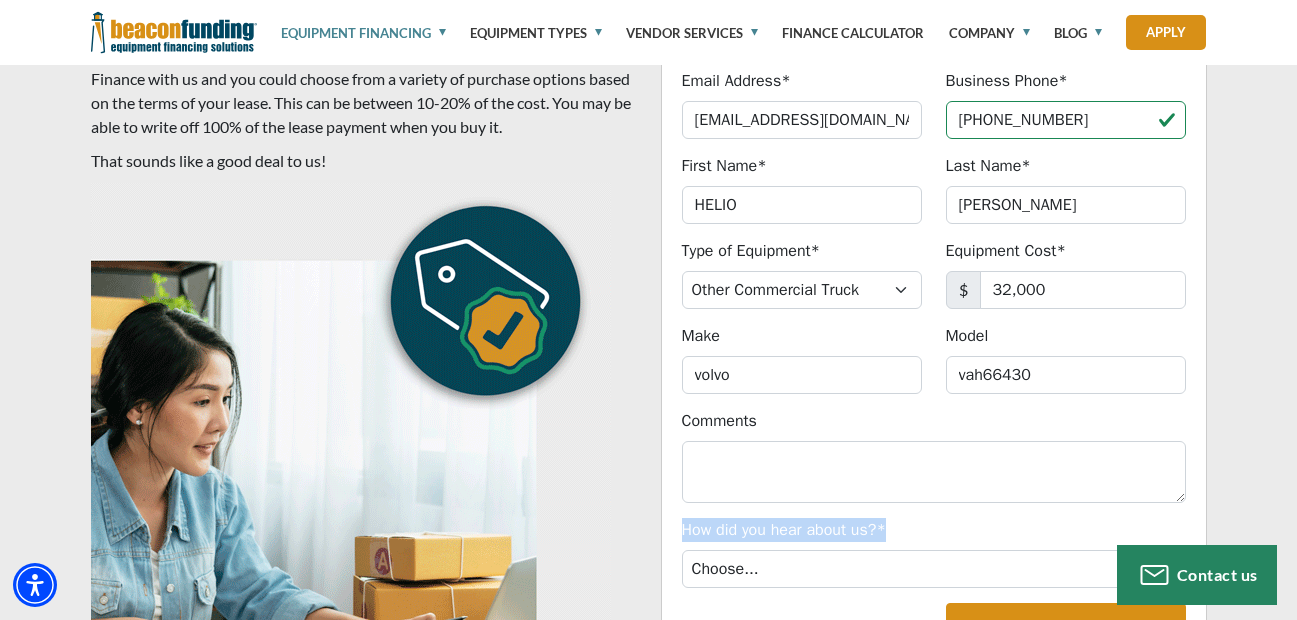 drag, startPoint x: 906, startPoint y: 511, endPoint x: 674, endPoint y: 514, distance: 232.0194 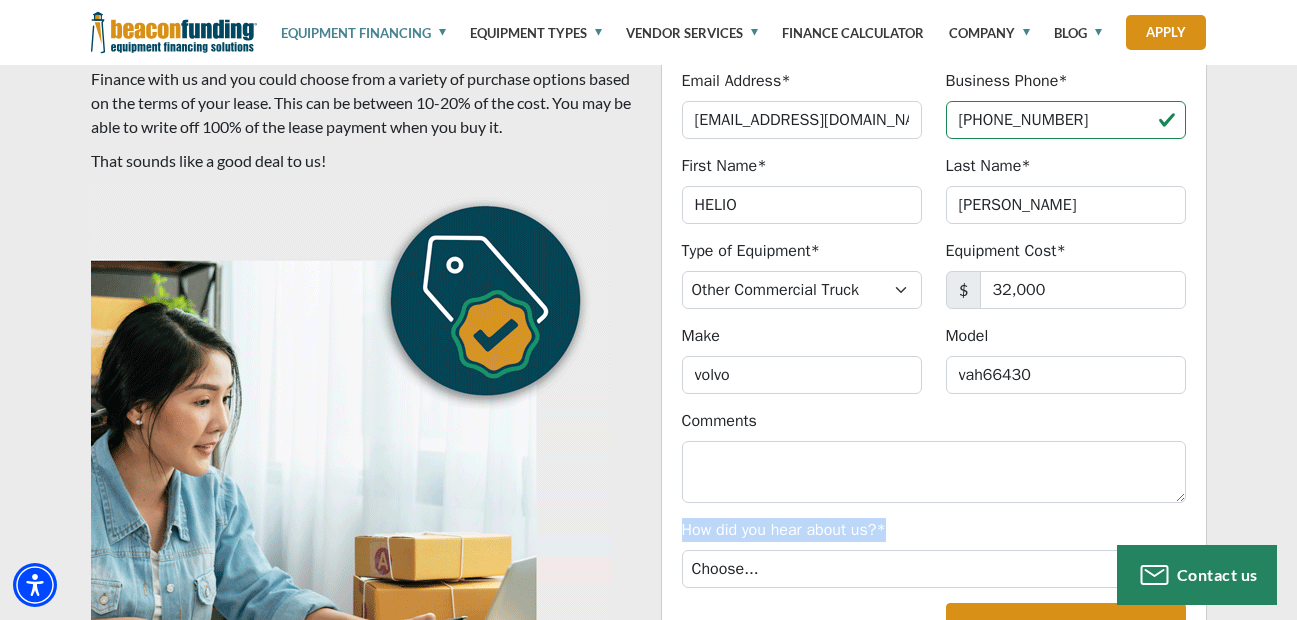 copy on "How did you hear about us?*" 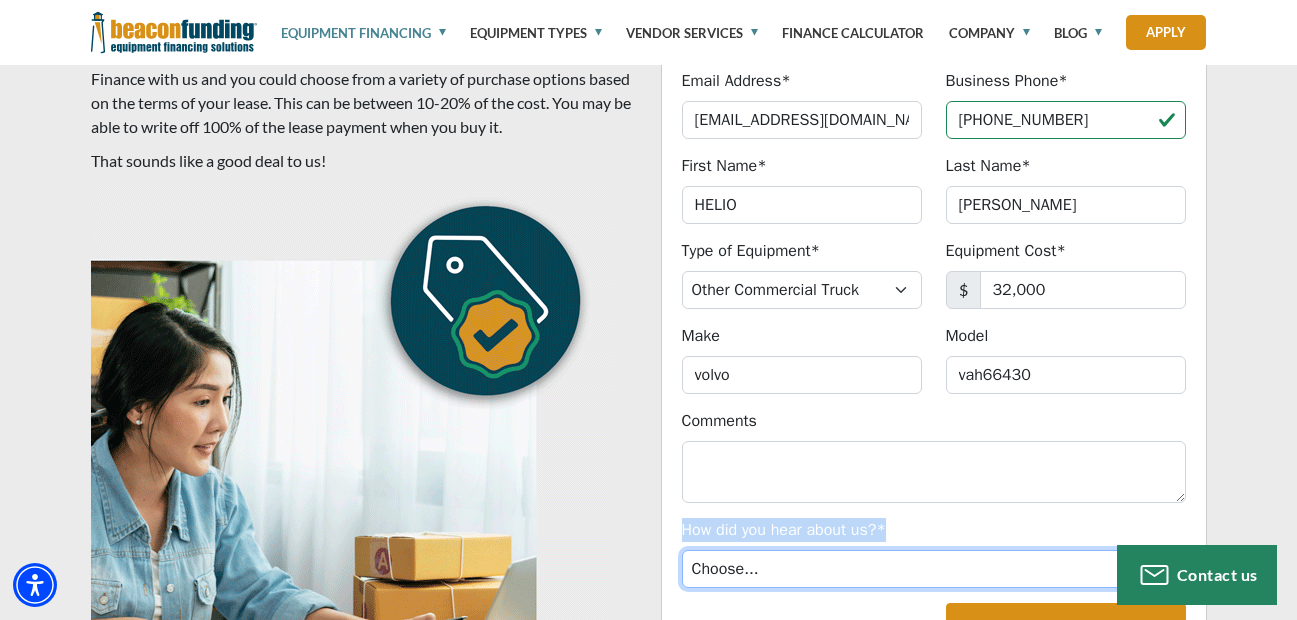 click on "Choose...
Internet Search
Vendor Referral
Word of Mouth
Client Referral
Email
Existing/Past Client
Facebook - Tow Truck to Buy & Sale
Telemarketing
Tradeshow
Motor Club Referral
Bank Refererral
Direct Mail
Magazine Ad
Other" at bounding box center [934, 569] 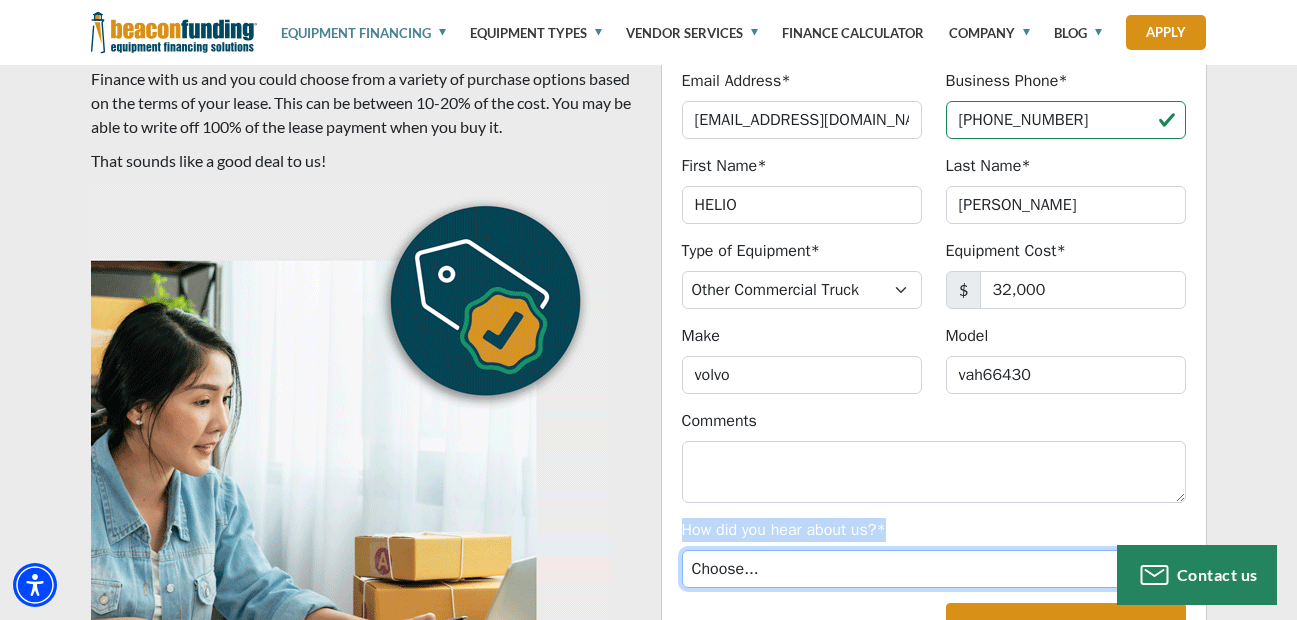 select on "5" 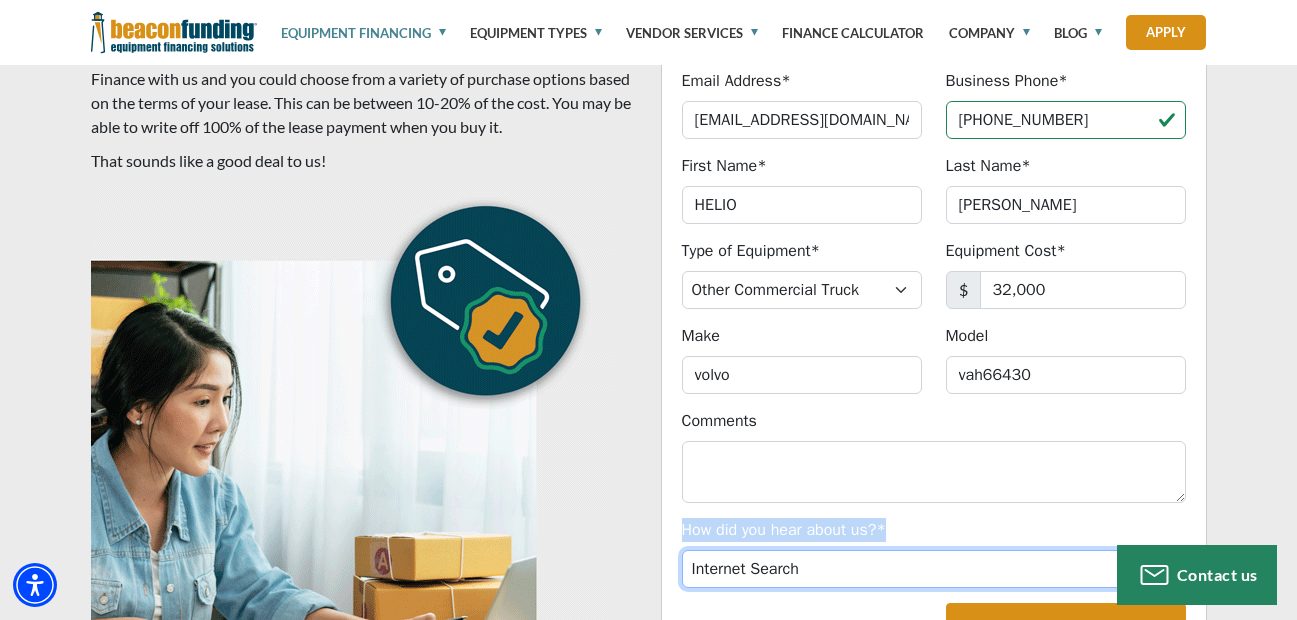 click on "Choose...
Internet Search
Vendor Referral
Word of Mouth
Client Referral
Email
Existing/Past Client
Facebook - Tow Truck to Buy & Sale
Telemarketing
Tradeshow
Motor Club Referral
Bank Refererral
Direct Mail
Magazine Ad
Other" at bounding box center (934, 569) 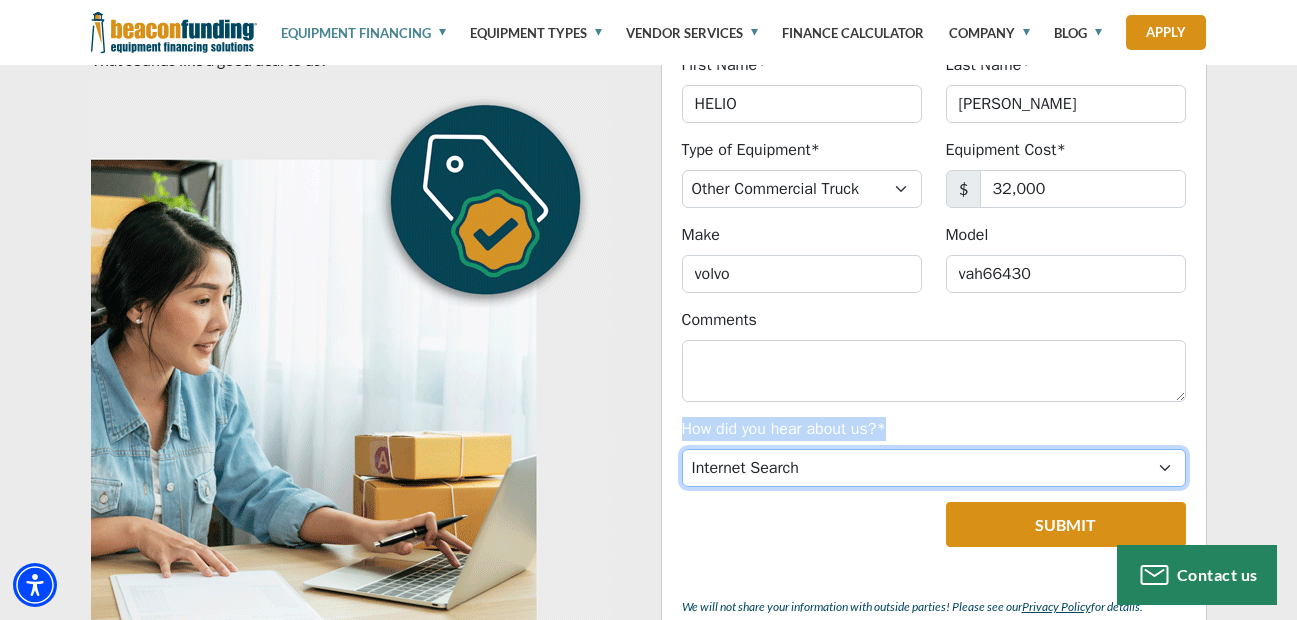 scroll, scrollTop: 1276, scrollLeft: 0, axis: vertical 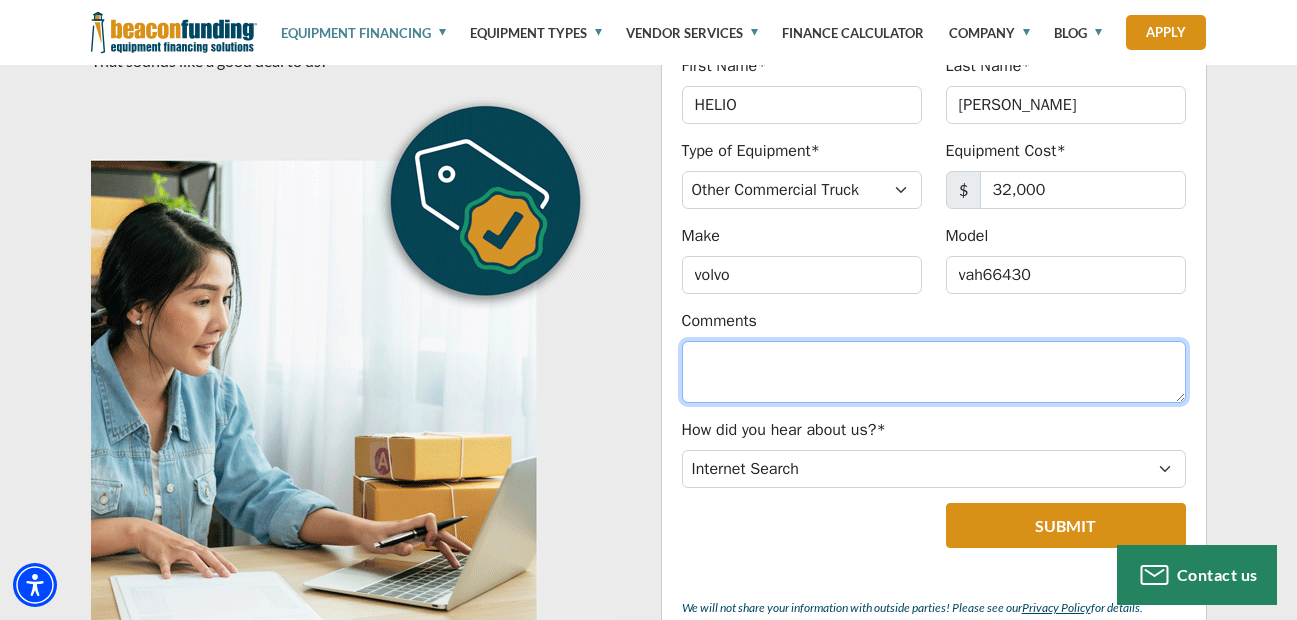 click on "Comments" at bounding box center (934, 372) 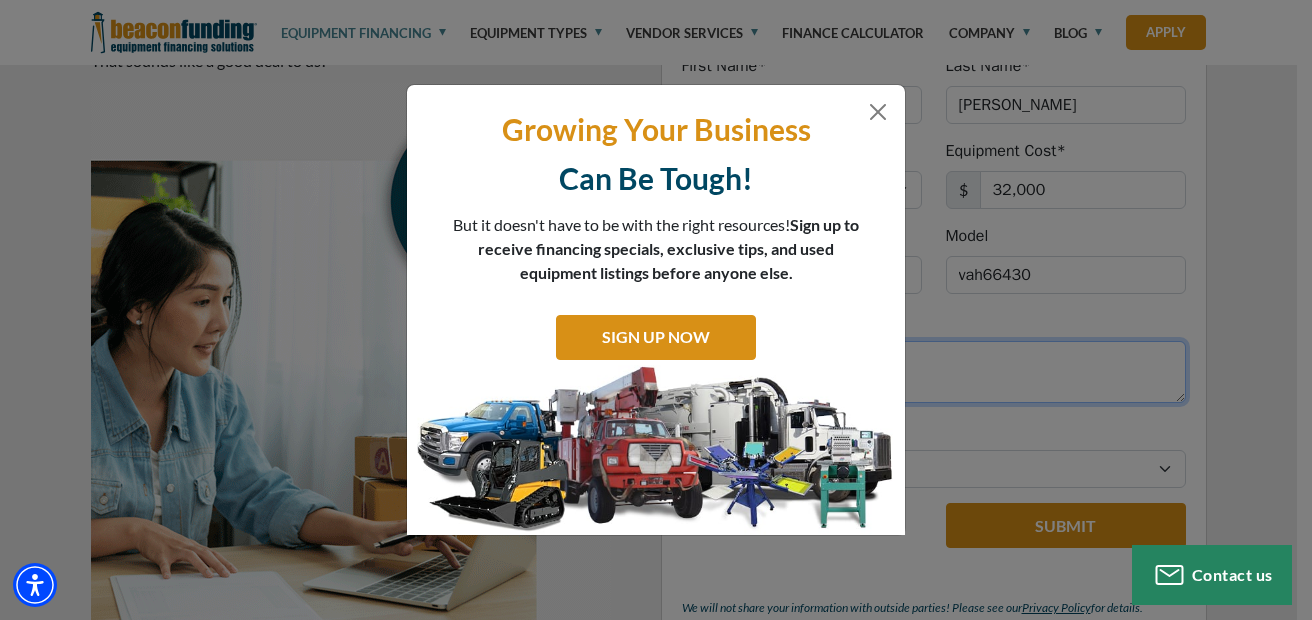 type on "car carrier truck and trailer" 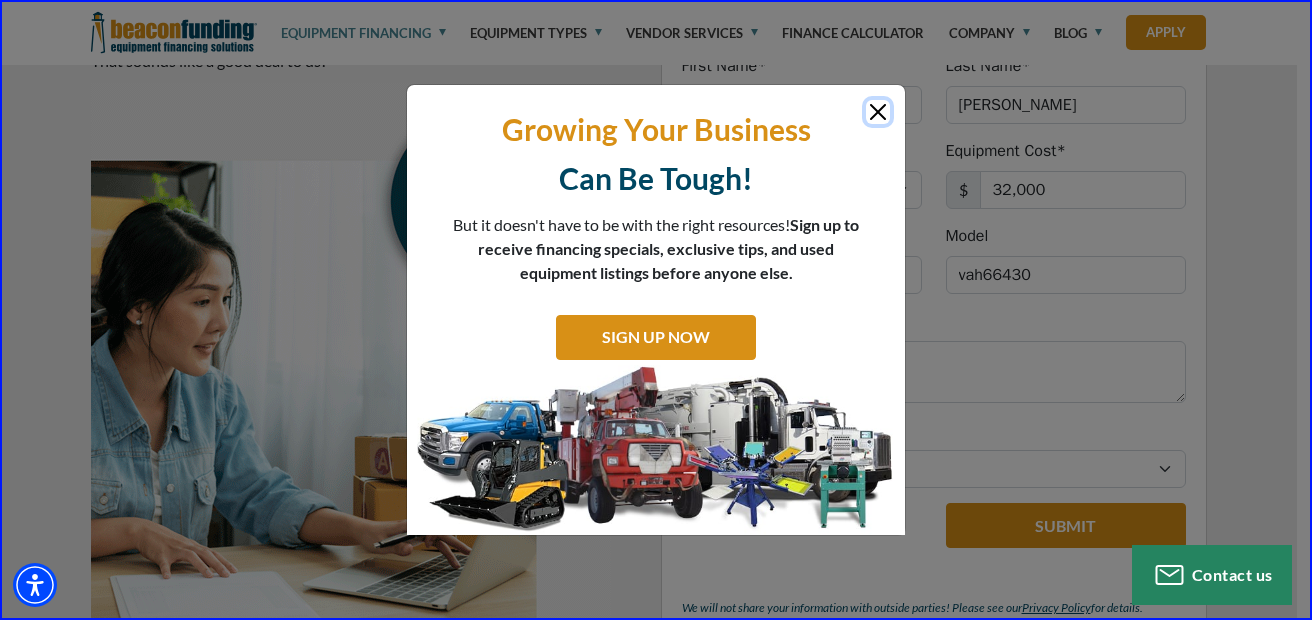 click at bounding box center [878, 112] 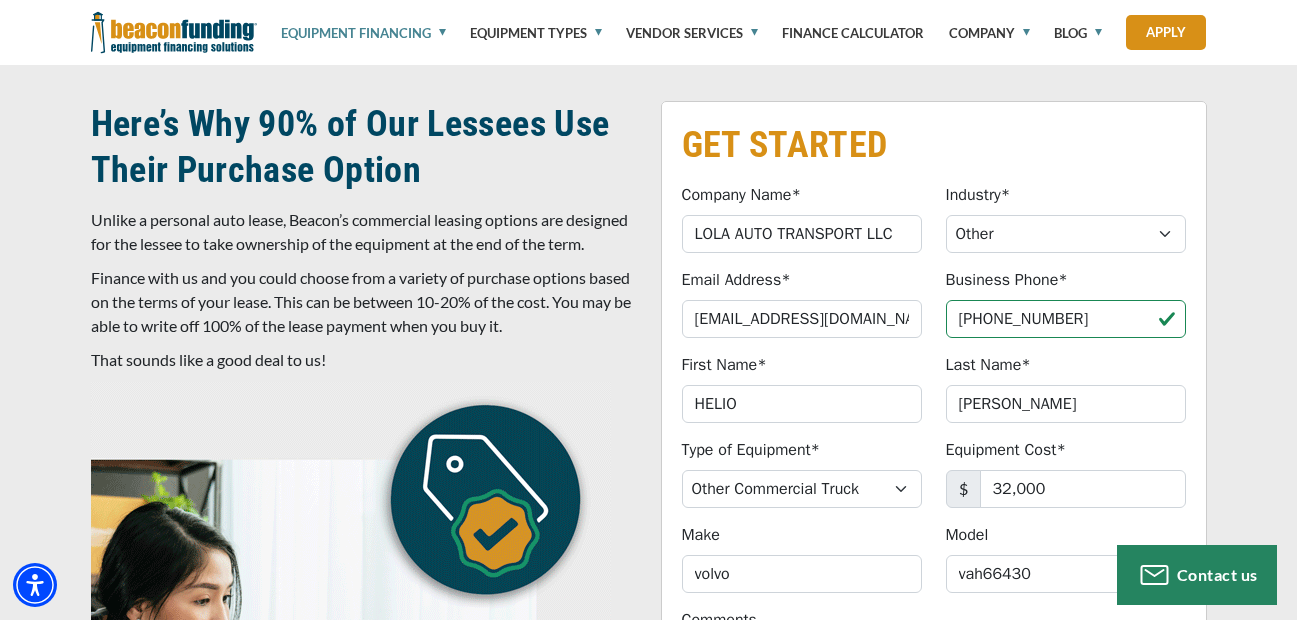 scroll, scrollTop: 976, scrollLeft: 0, axis: vertical 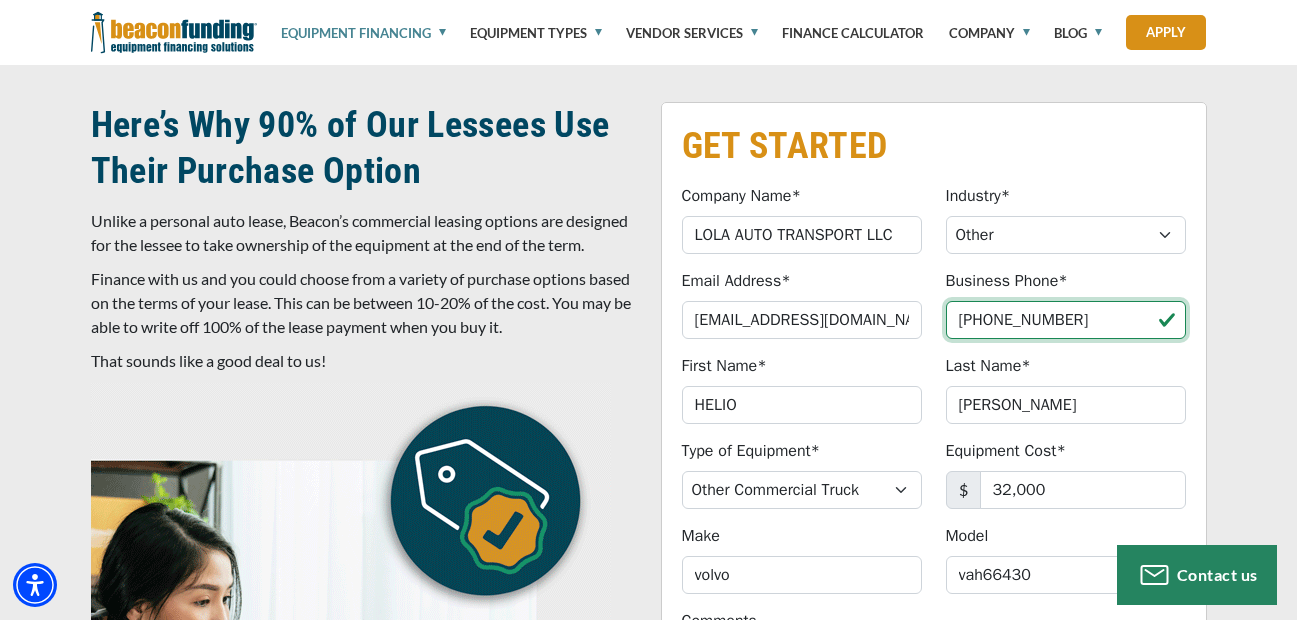 drag, startPoint x: 1081, startPoint y: 301, endPoint x: 935, endPoint y: 330, distance: 148.85228 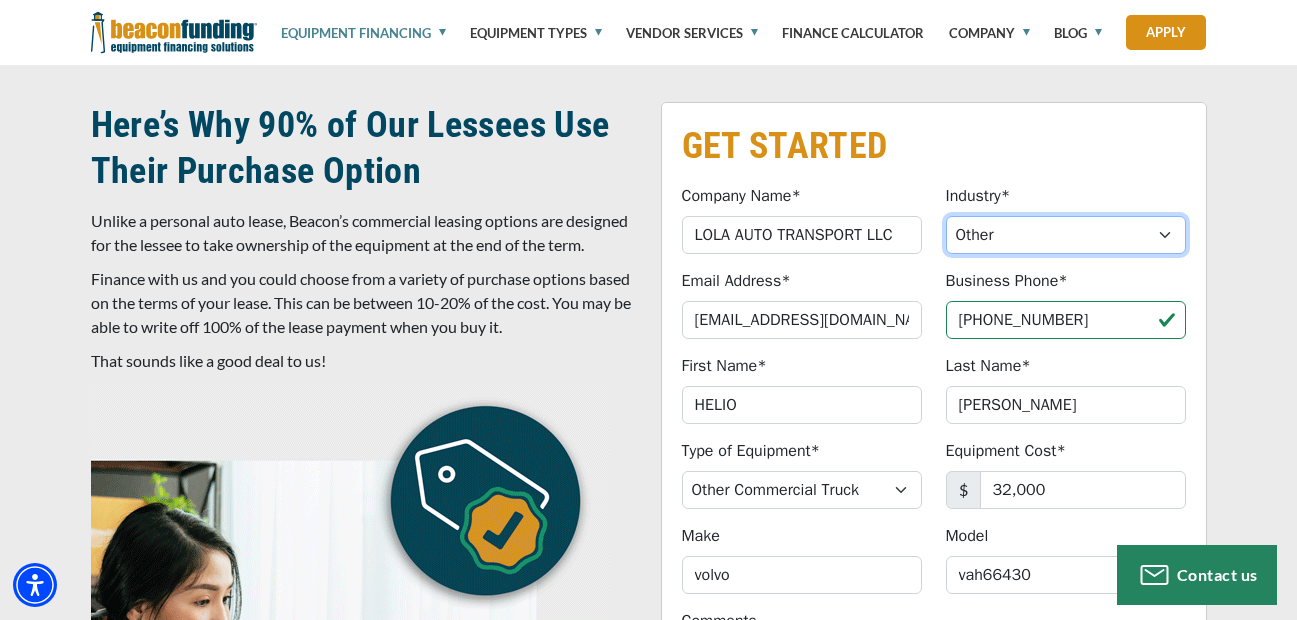 click on "Choose...
Towing
Landscape/Hardscape
Decorated Apparel
Septic
Light Construction
Other" at bounding box center (1066, 235) 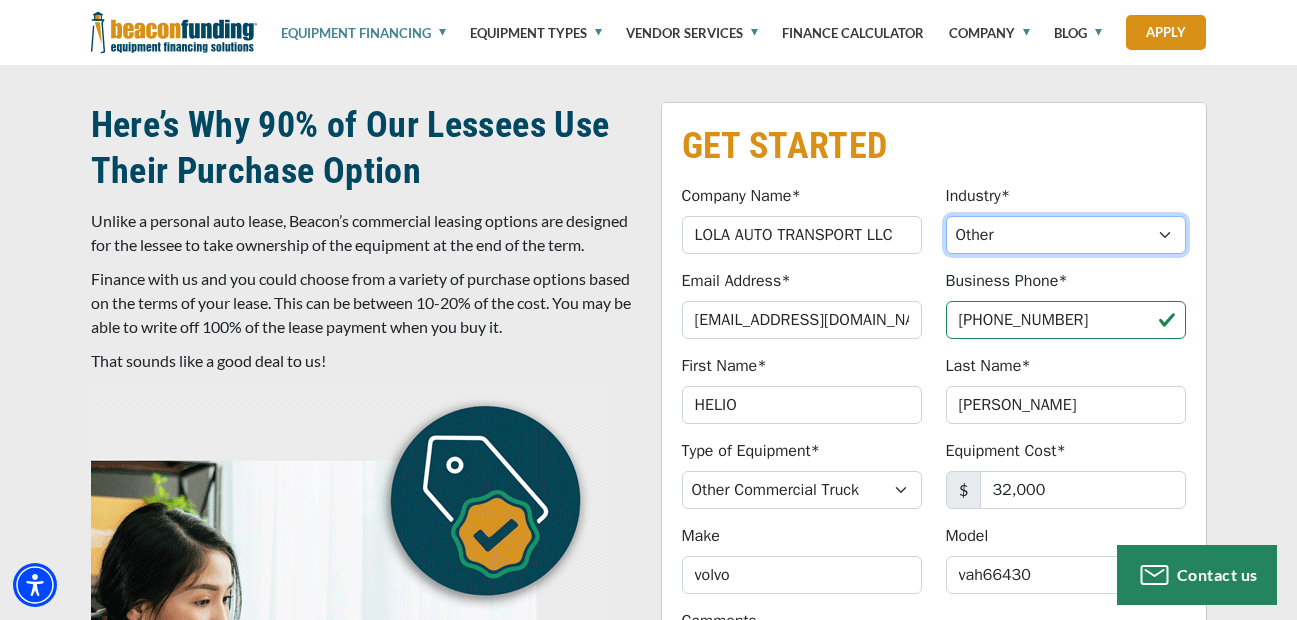 click on "Choose...
Towing
Landscape/Hardscape
Decorated Apparel
Septic
Light Construction
Other" at bounding box center (1066, 235) 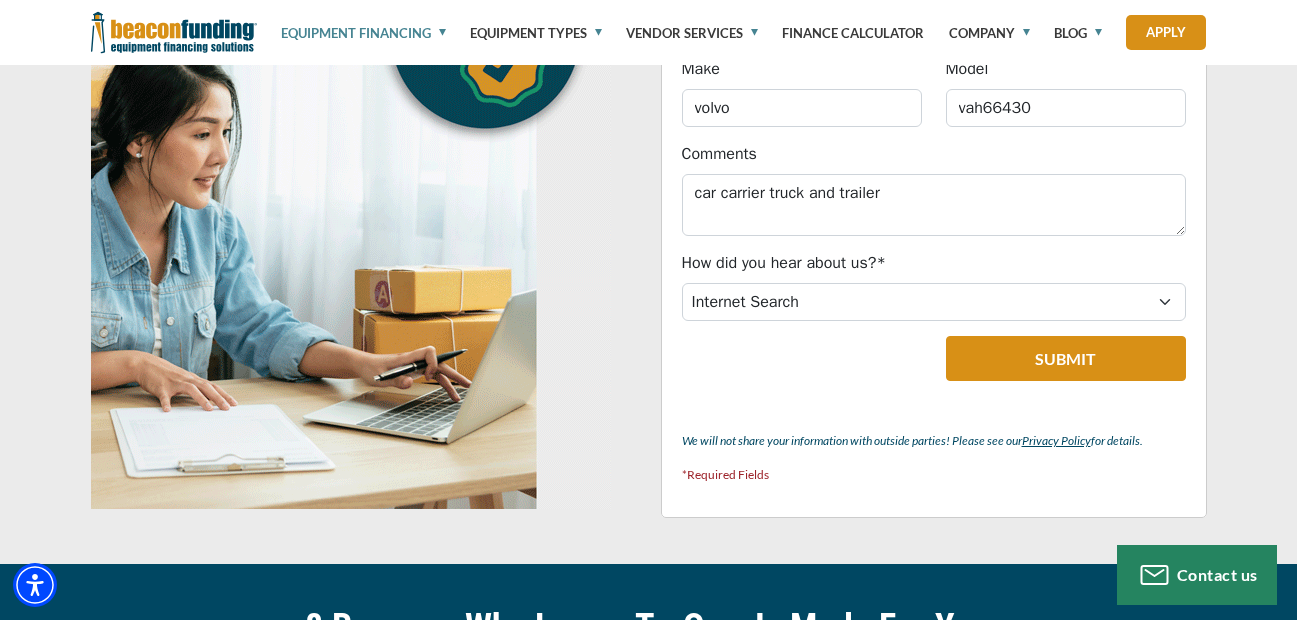 scroll, scrollTop: 1376, scrollLeft: 0, axis: vertical 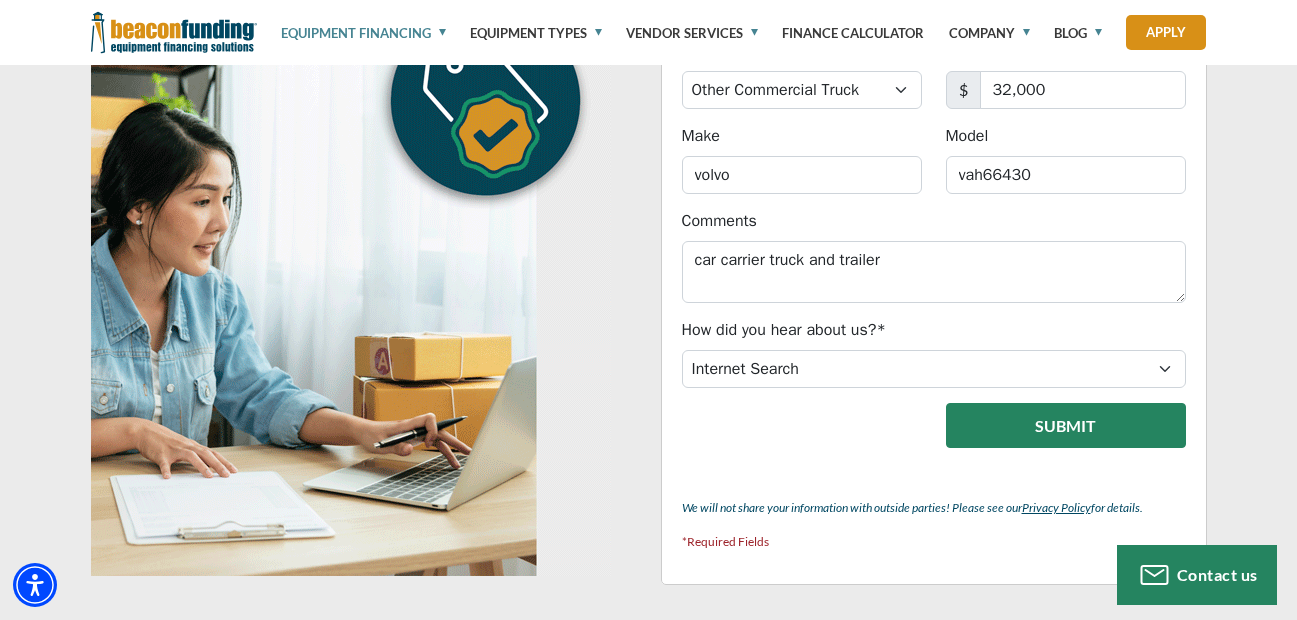 click on "Submit" at bounding box center (1066, 425) 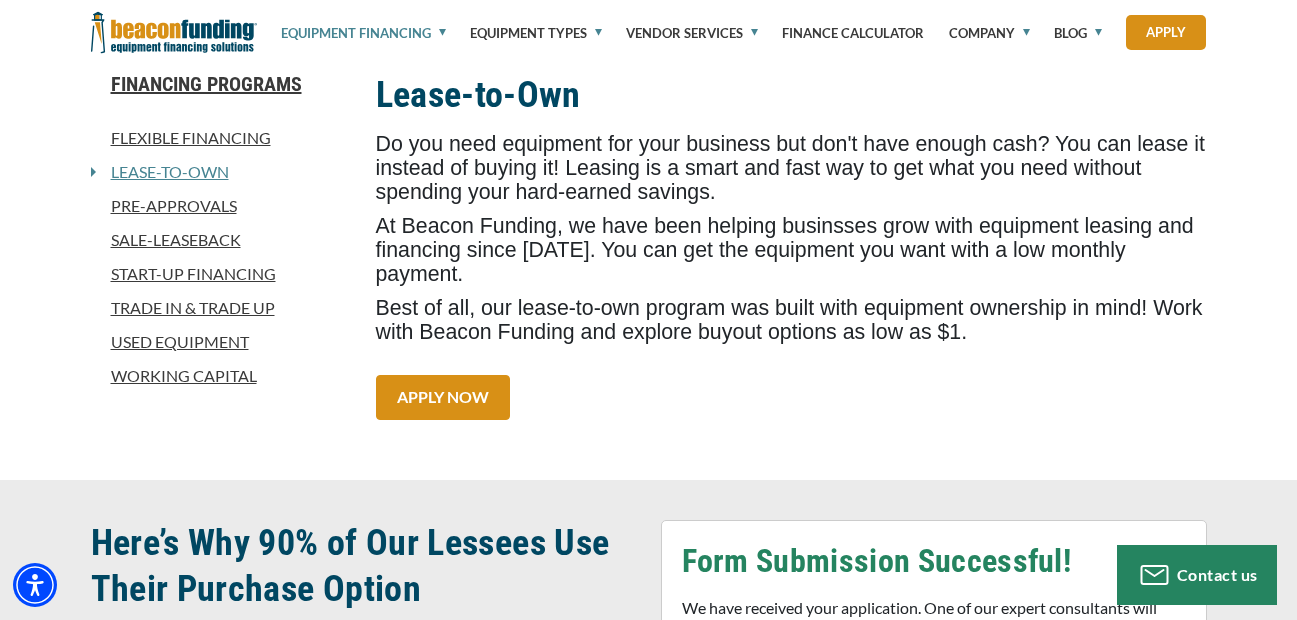 scroll, scrollTop: 476, scrollLeft: 0, axis: vertical 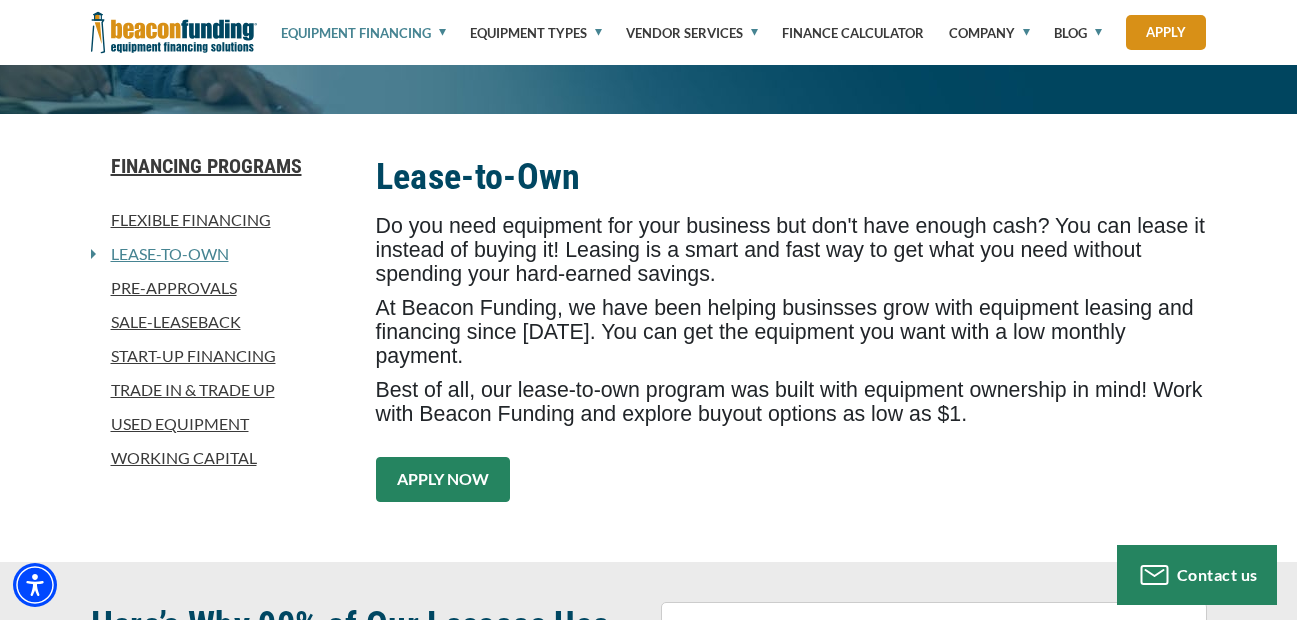 click on "APPLY NOW" at bounding box center (443, 479) 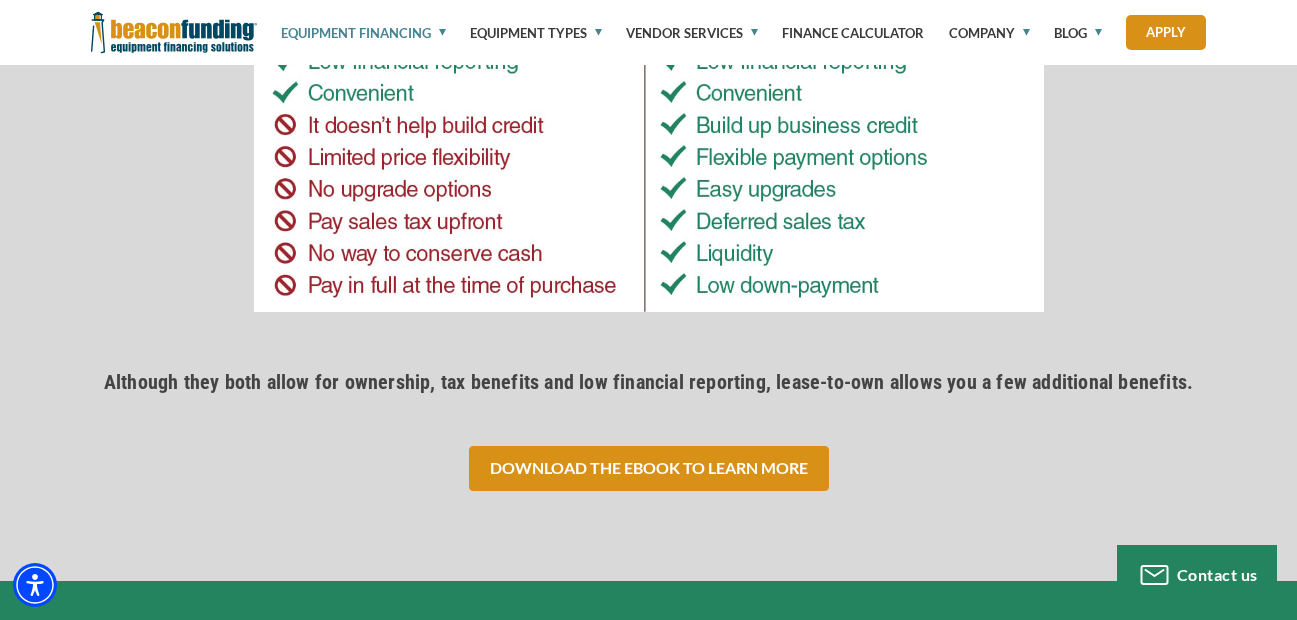 scroll, scrollTop: 3476, scrollLeft: 0, axis: vertical 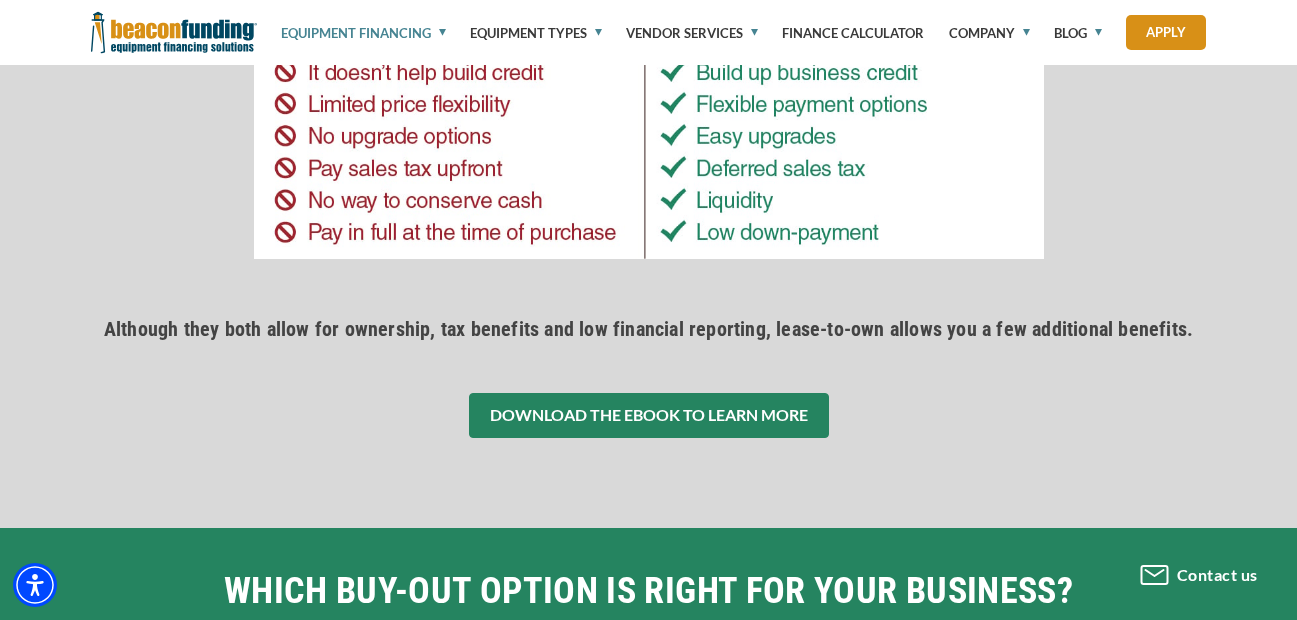 click on "DOWNLOAD THE eBOOK TO LEARN MORE" at bounding box center [649, 415] 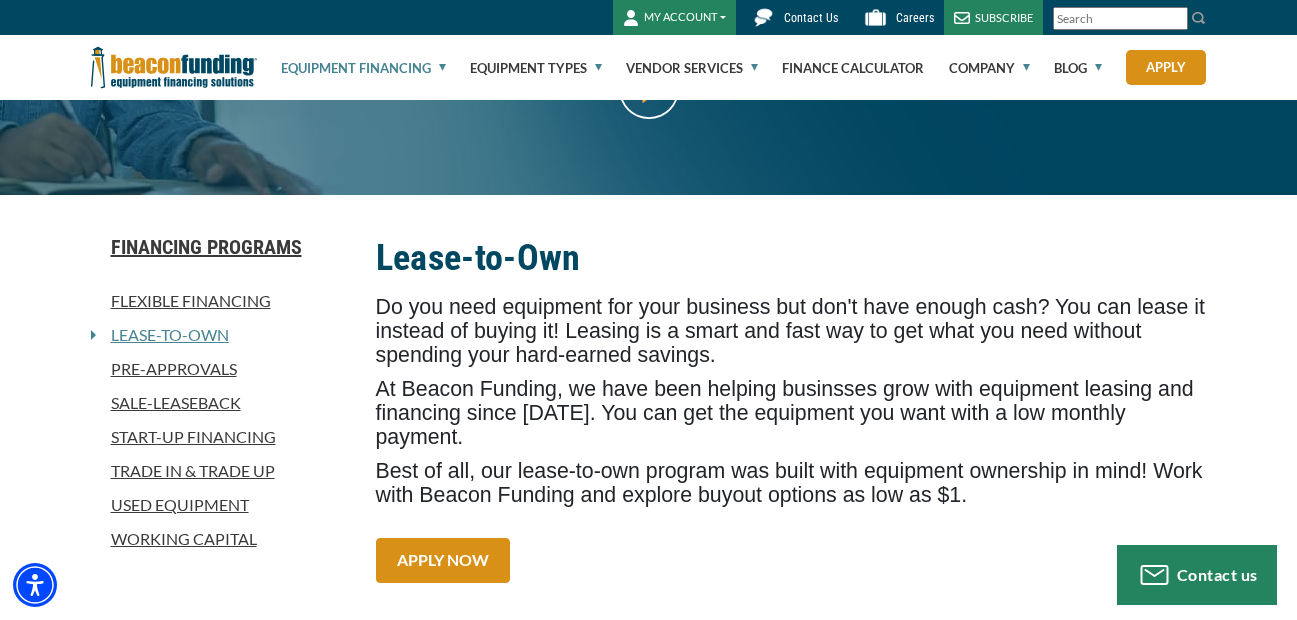 scroll, scrollTop: 0, scrollLeft: 0, axis: both 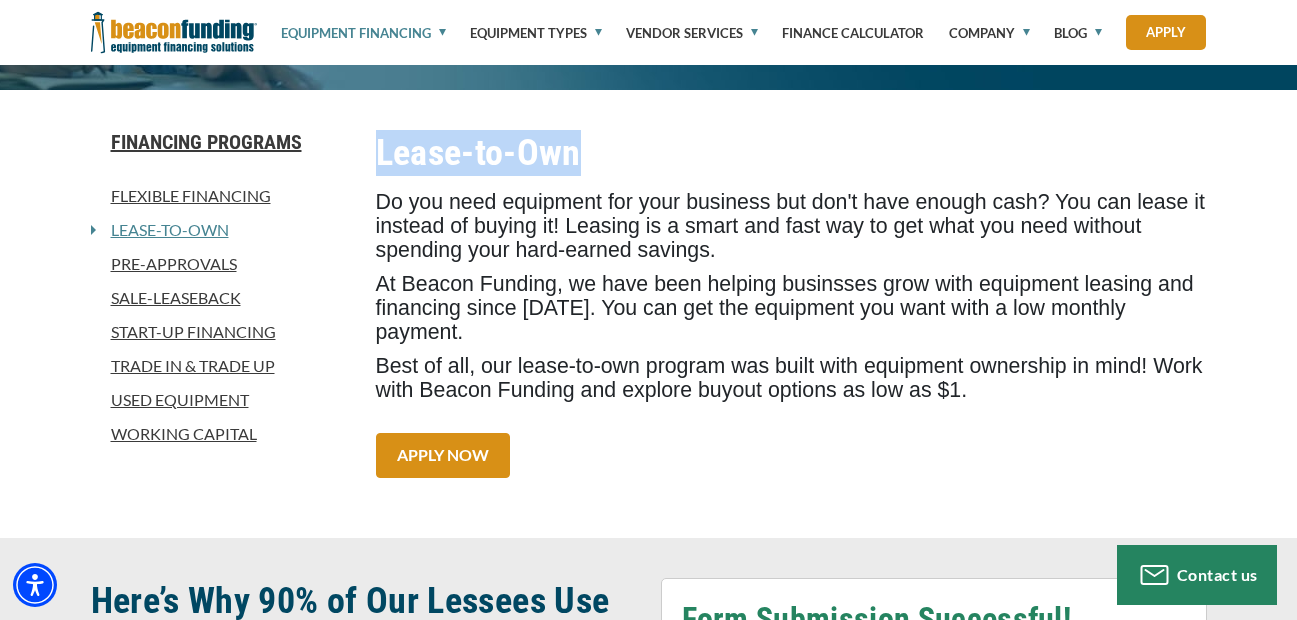 drag, startPoint x: 592, startPoint y: 155, endPoint x: 367, endPoint y: 172, distance: 225.64131 